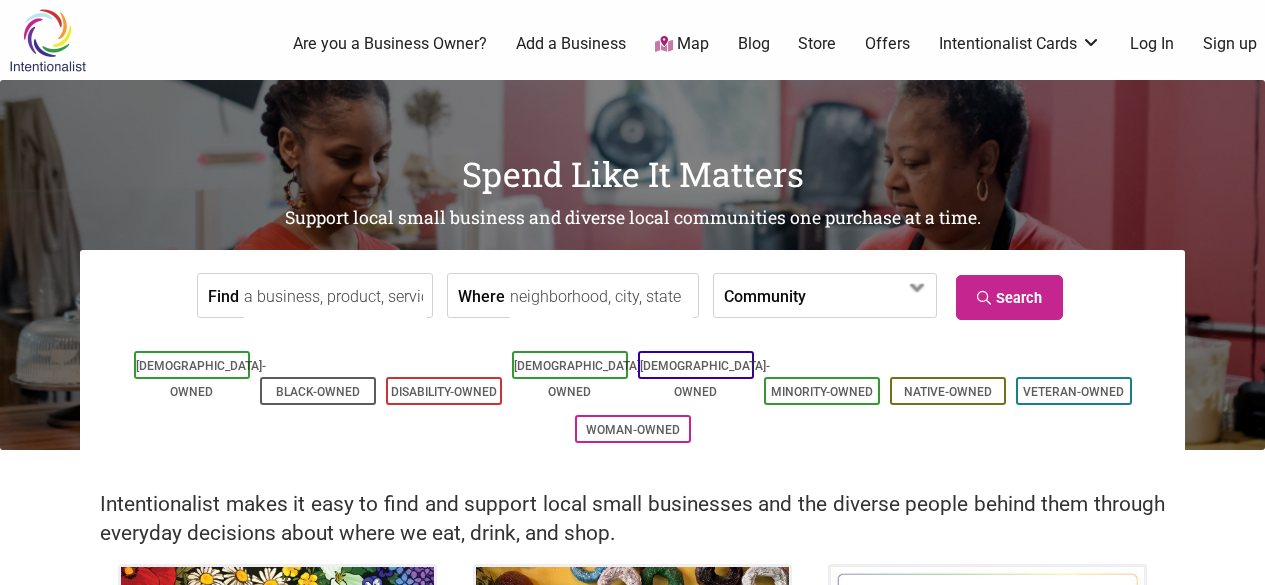 scroll, scrollTop: 0, scrollLeft: 0, axis: both 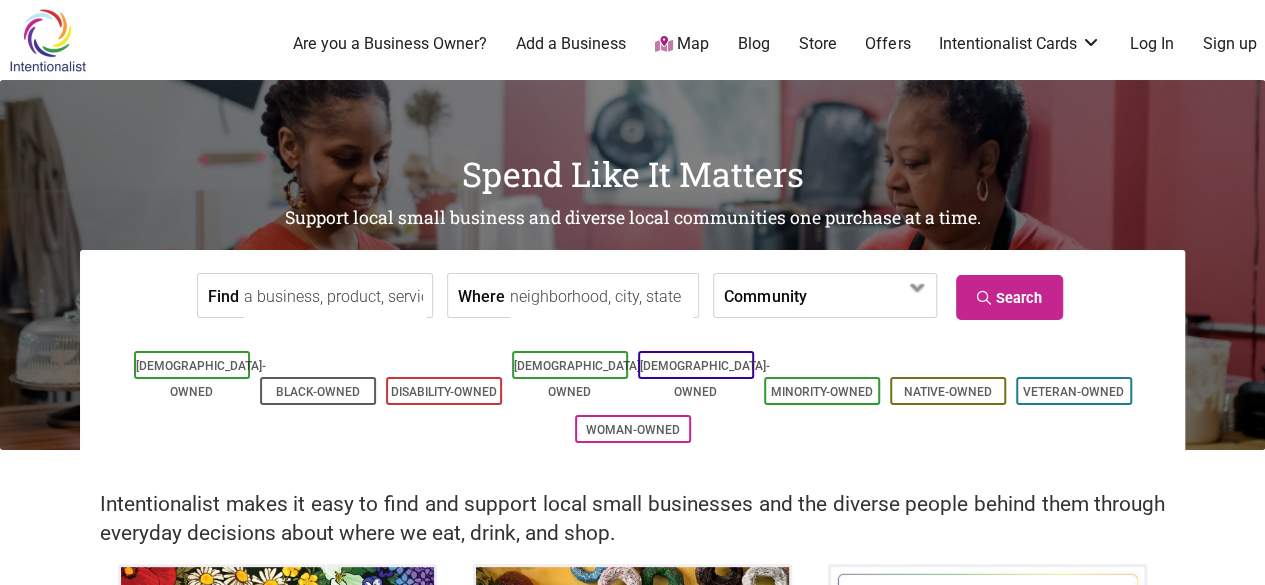 click on "Log In" at bounding box center (1152, 44) 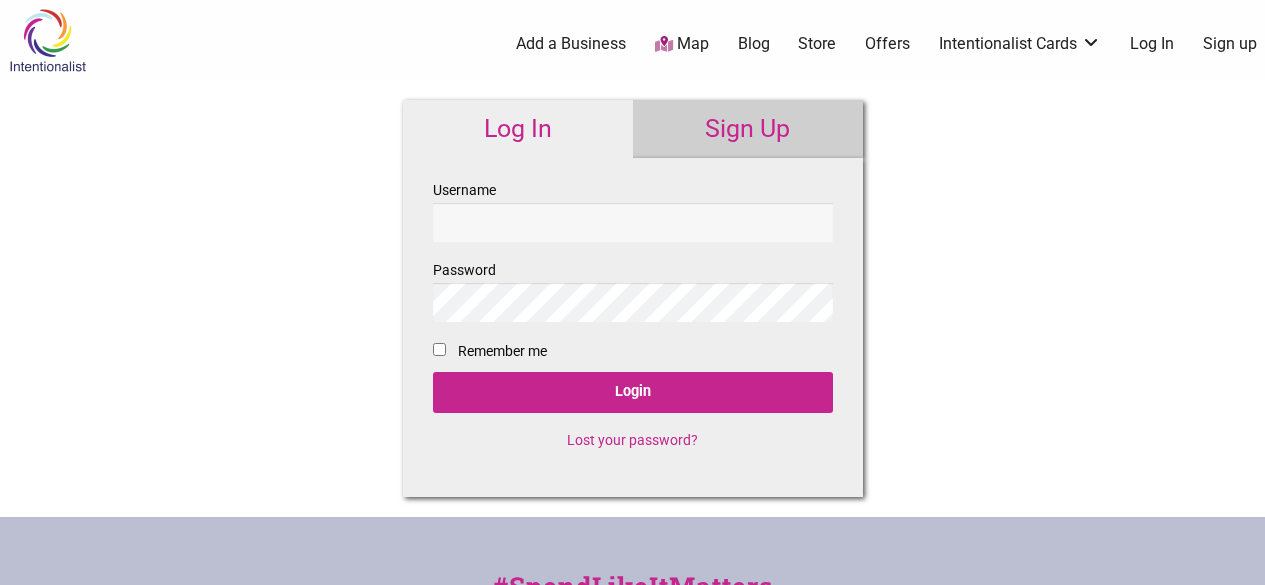 scroll, scrollTop: 0, scrollLeft: 0, axis: both 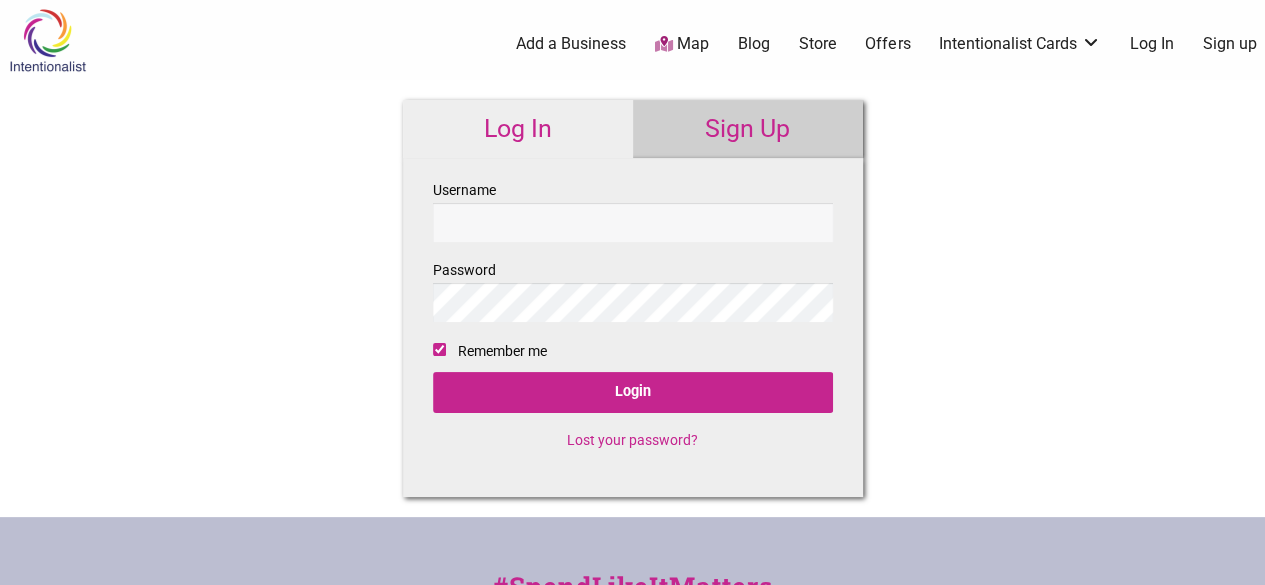 checkbox on "true" 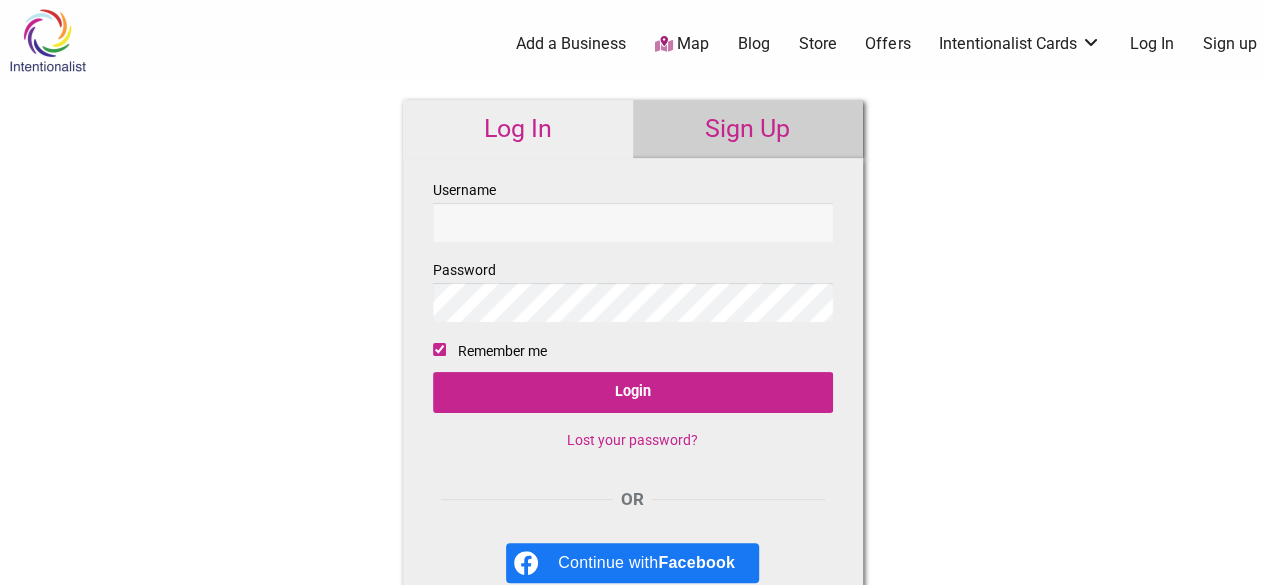 click on "Username" at bounding box center [633, 222] 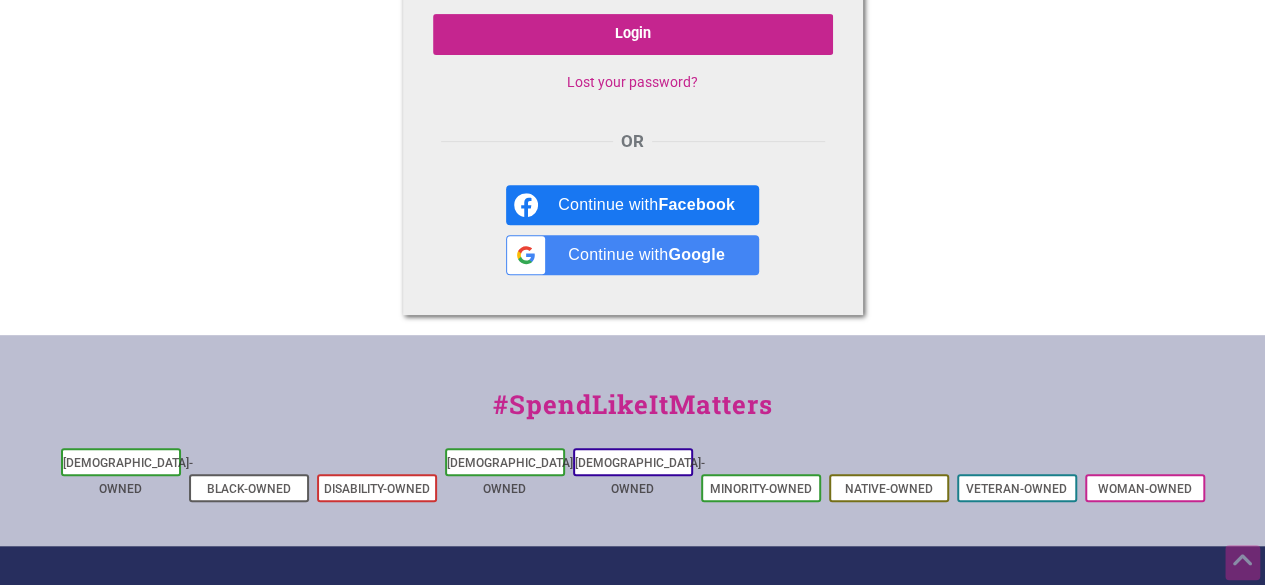 scroll, scrollTop: 368, scrollLeft: 0, axis: vertical 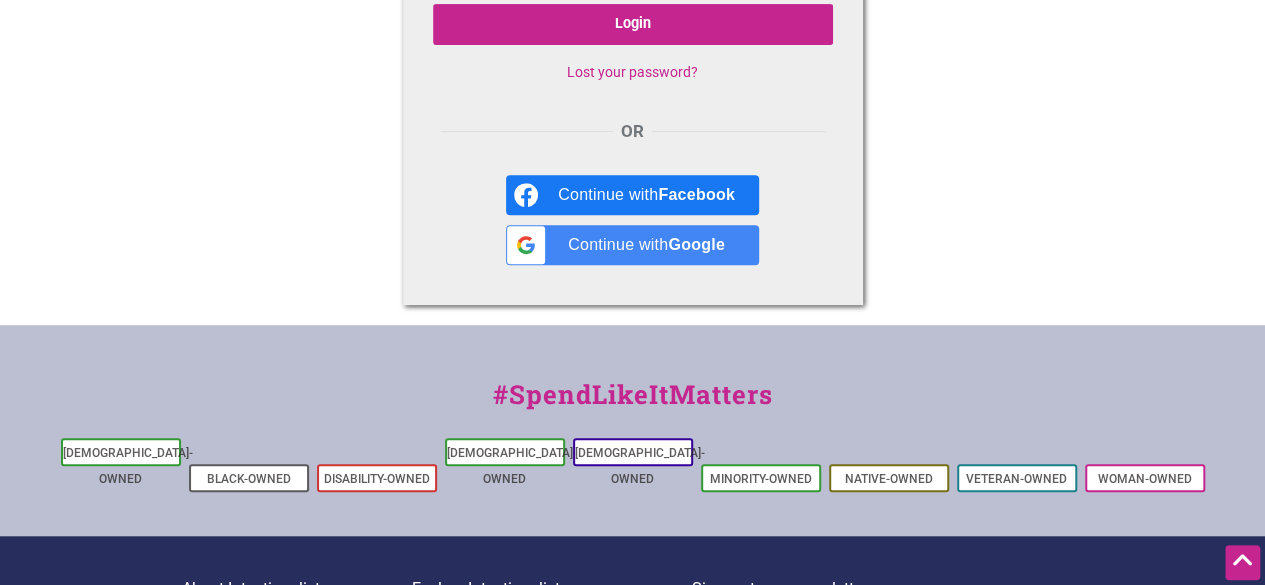 click on "Google" at bounding box center (696, 244) 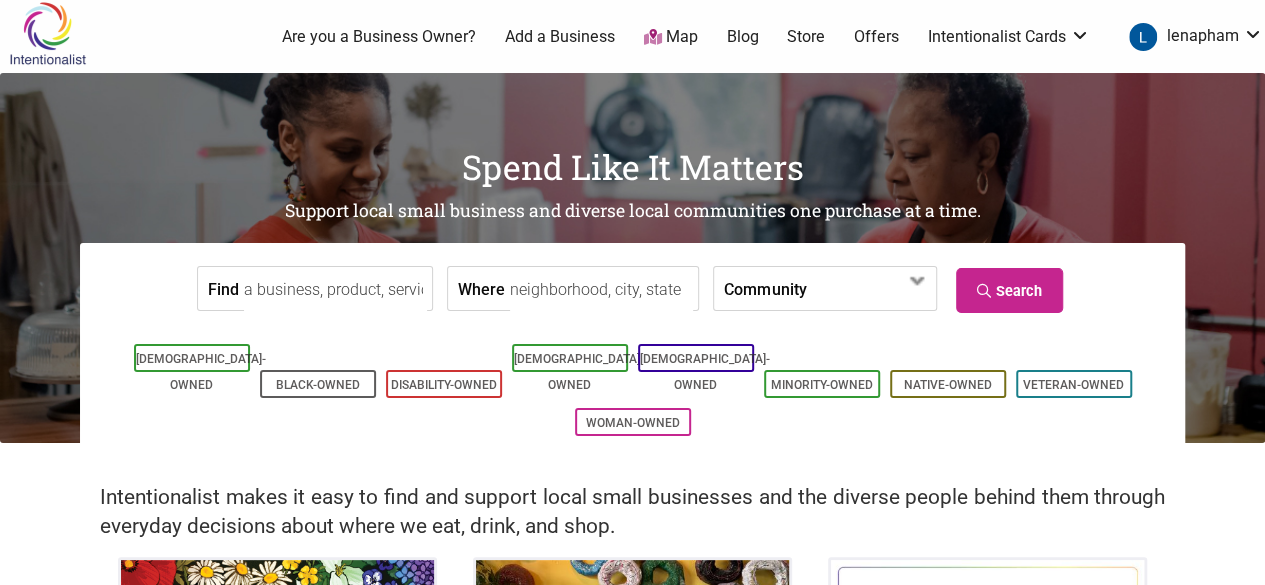 scroll, scrollTop: 0, scrollLeft: 0, axis: both 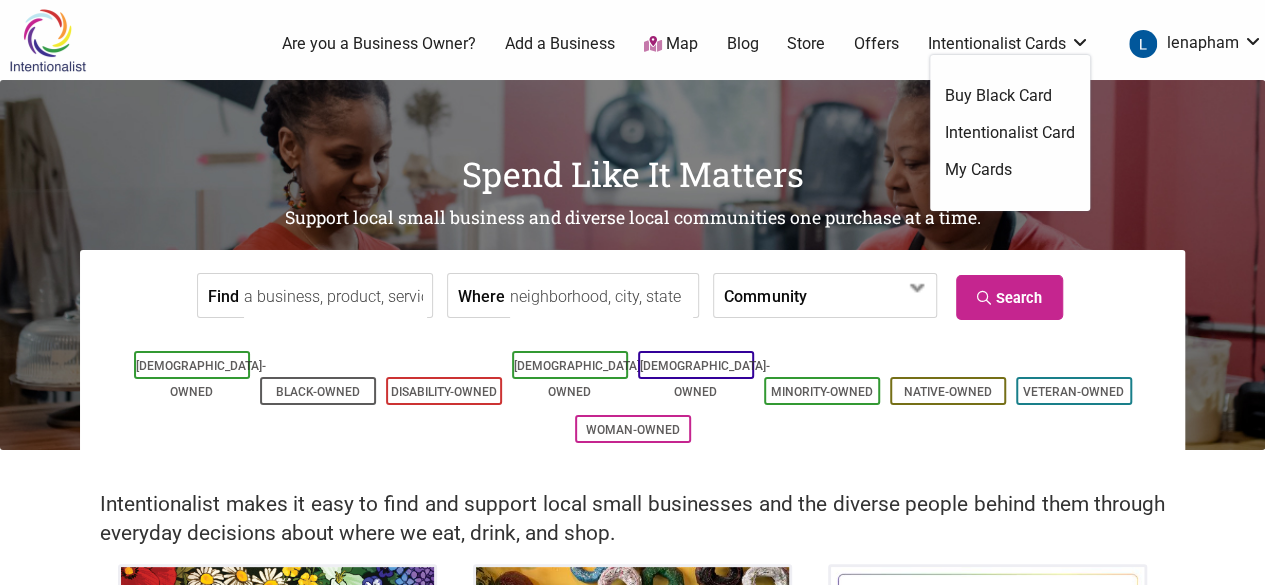 click on "Intentionalist Card" at bounding box center (1010, 133) 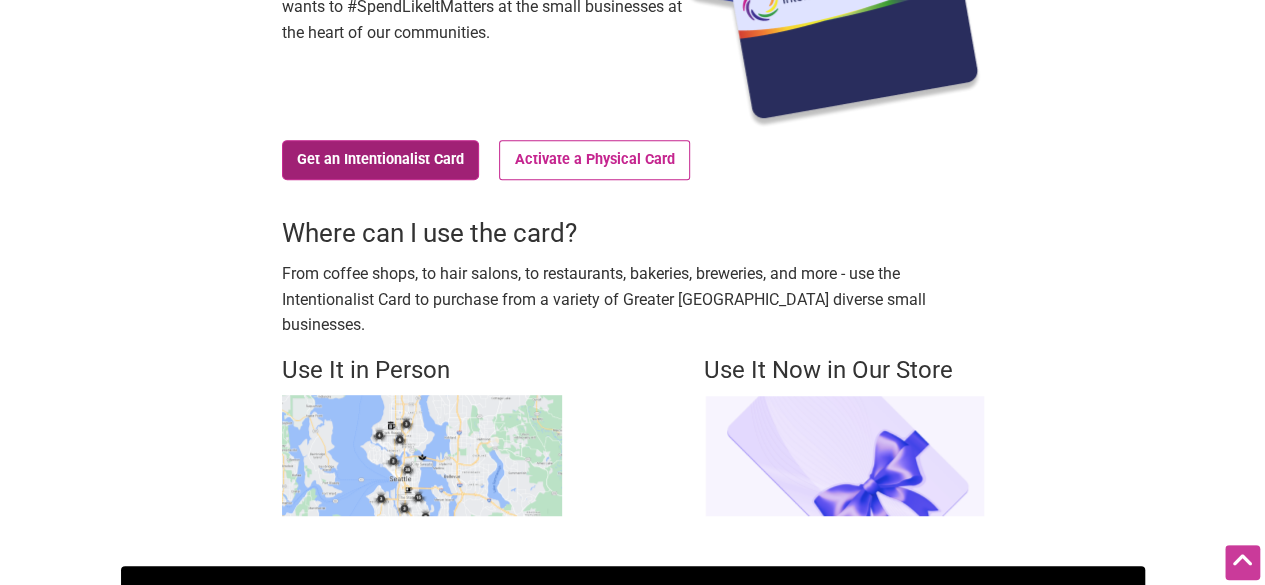 scroll, scrollTop: 370, scrollLeft: 0, axis: vertical 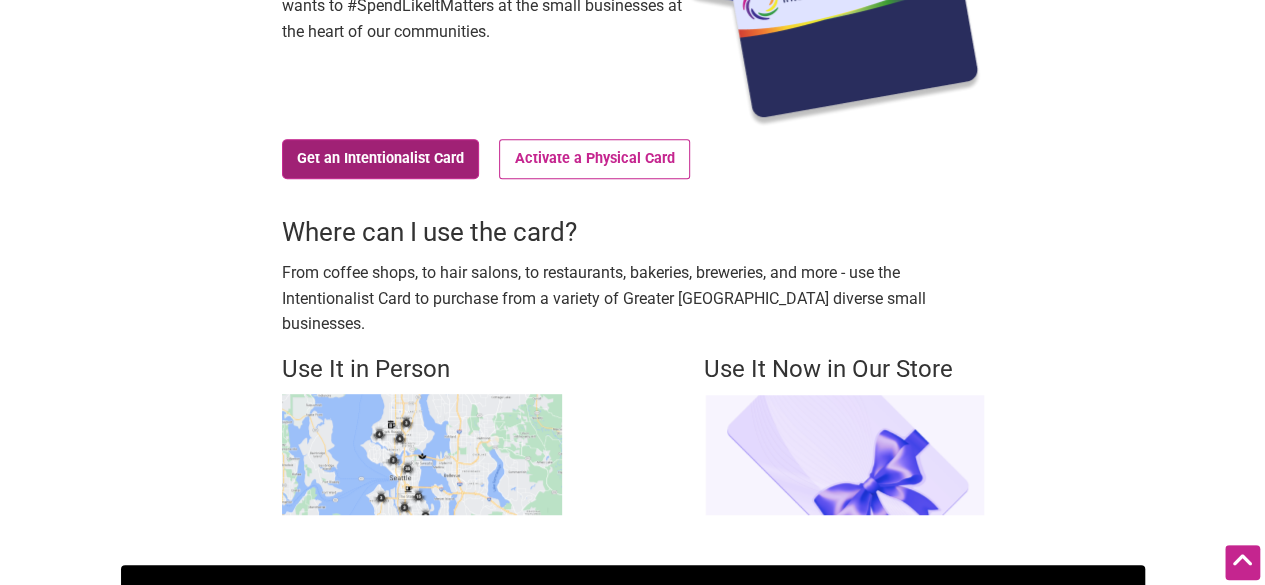 click on "Get an Intentionalist
Card" at bounding box center [381, 159] 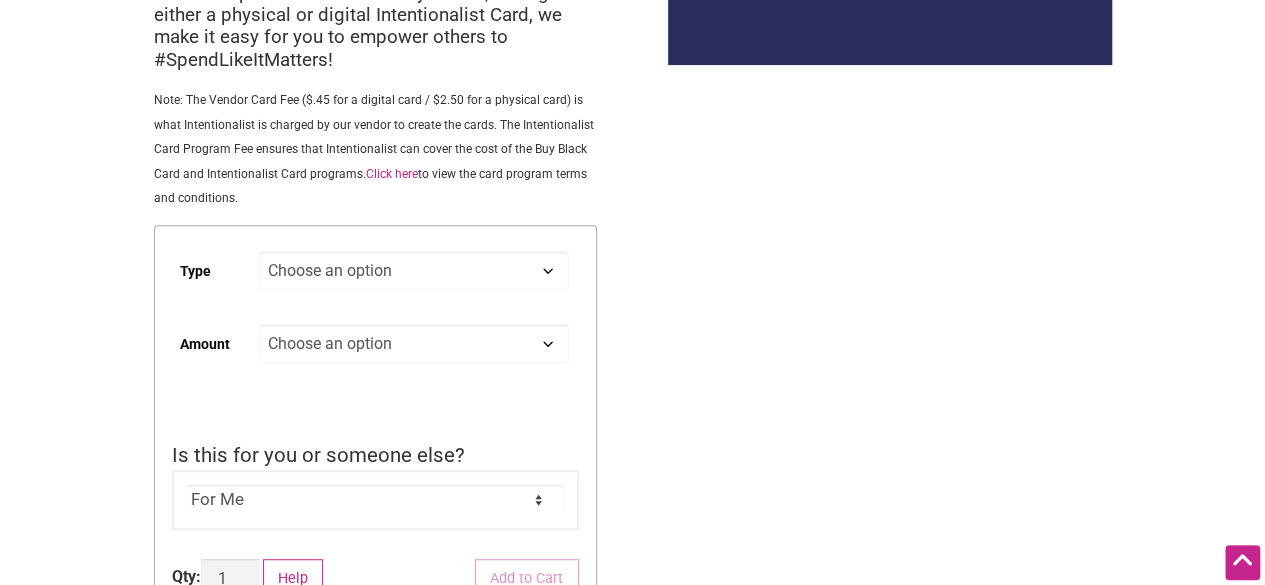 scroll, scrollTop: 316, scrollLeft: 0, axis: vertical 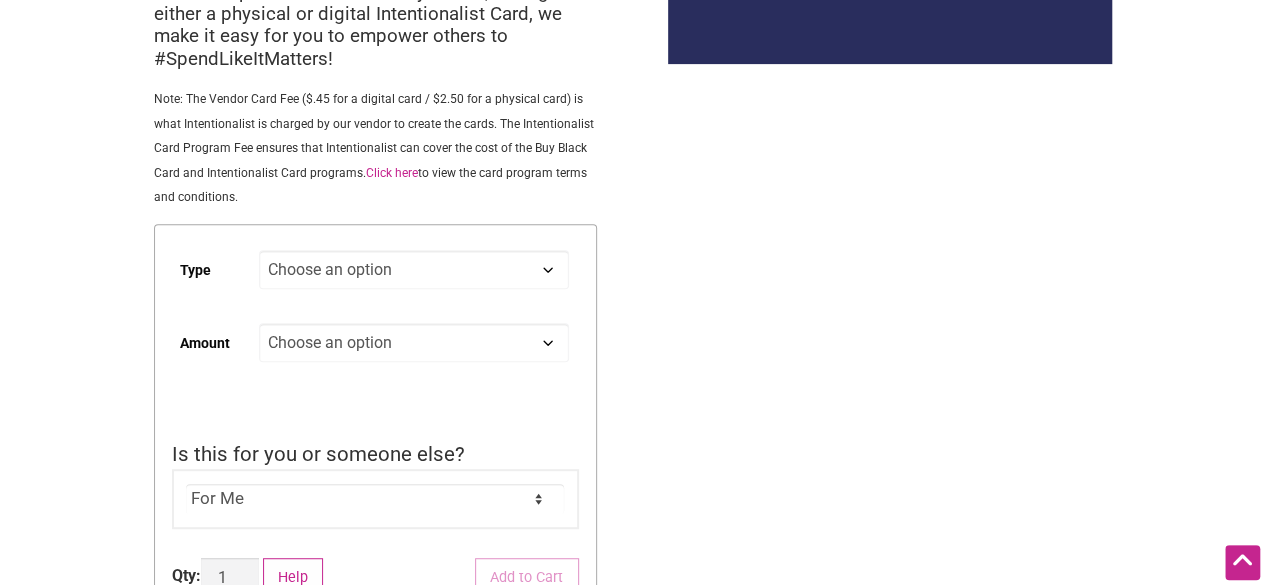 click on "Choose an option Digital Physical" 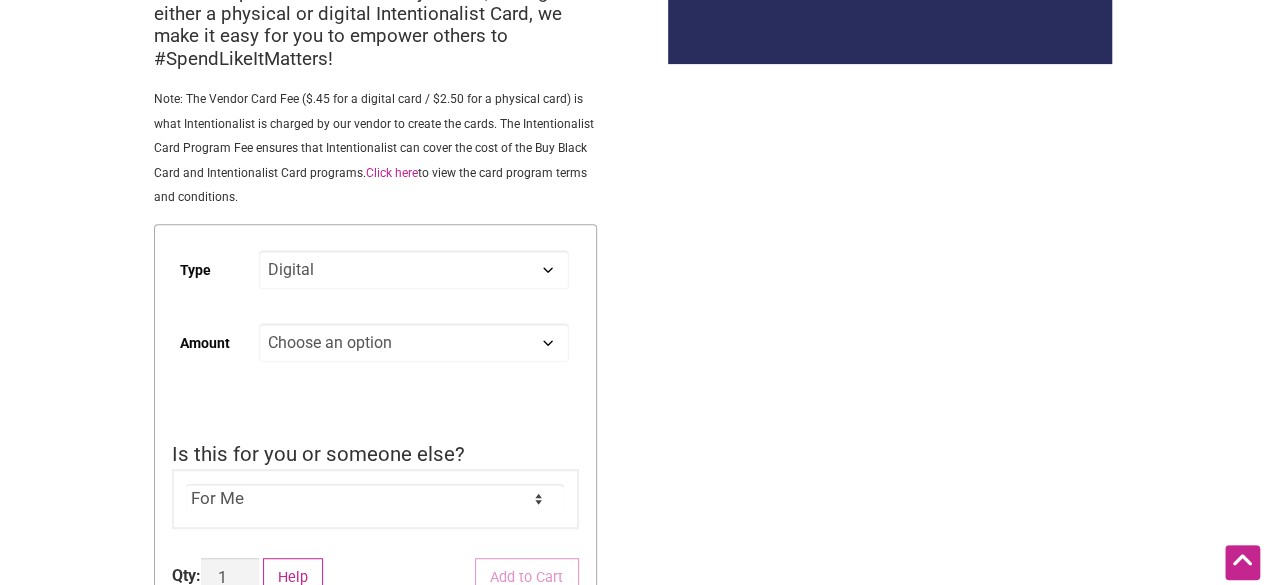 click on "Choose an option Digital Physical" 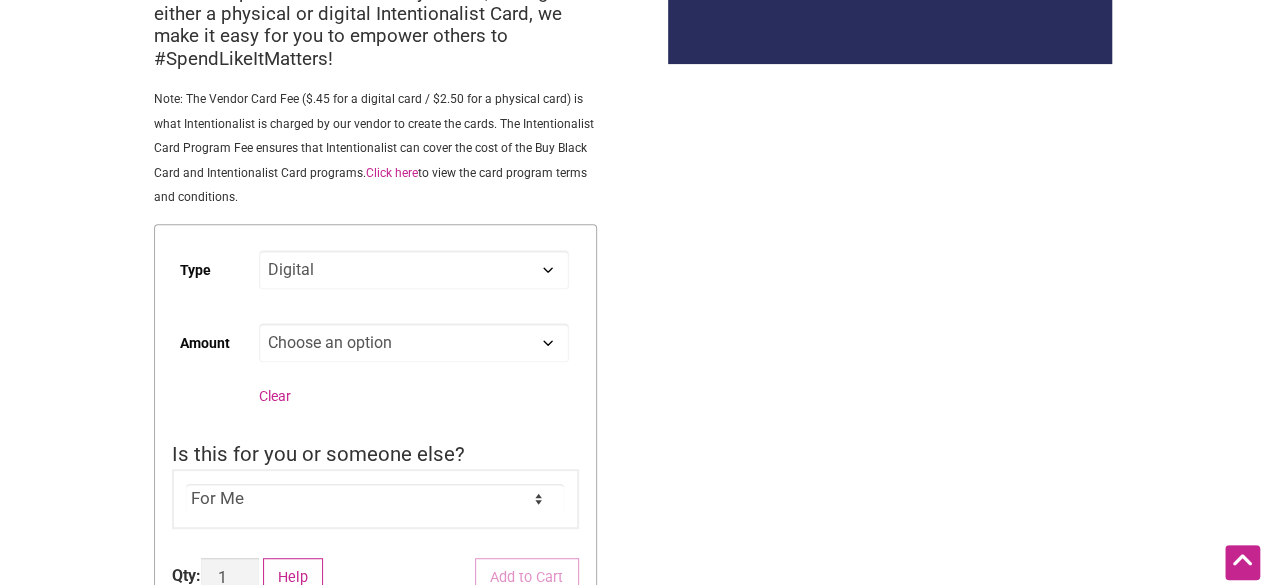 click on "Choose an option Custom 25 50 100 150 200 250 500" 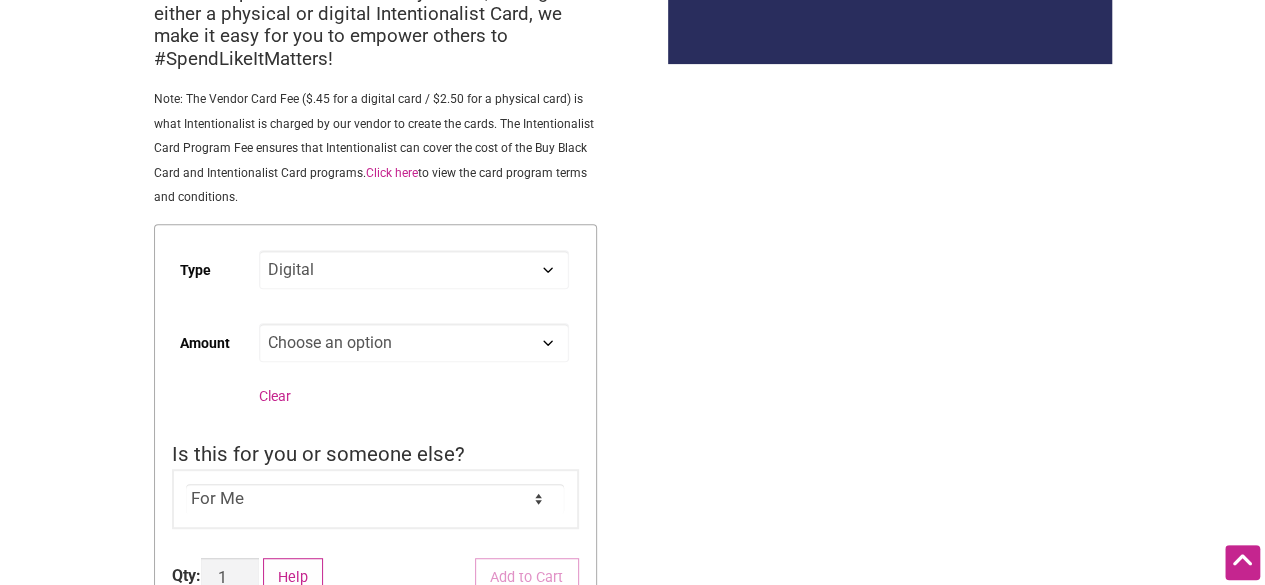 select on "50" 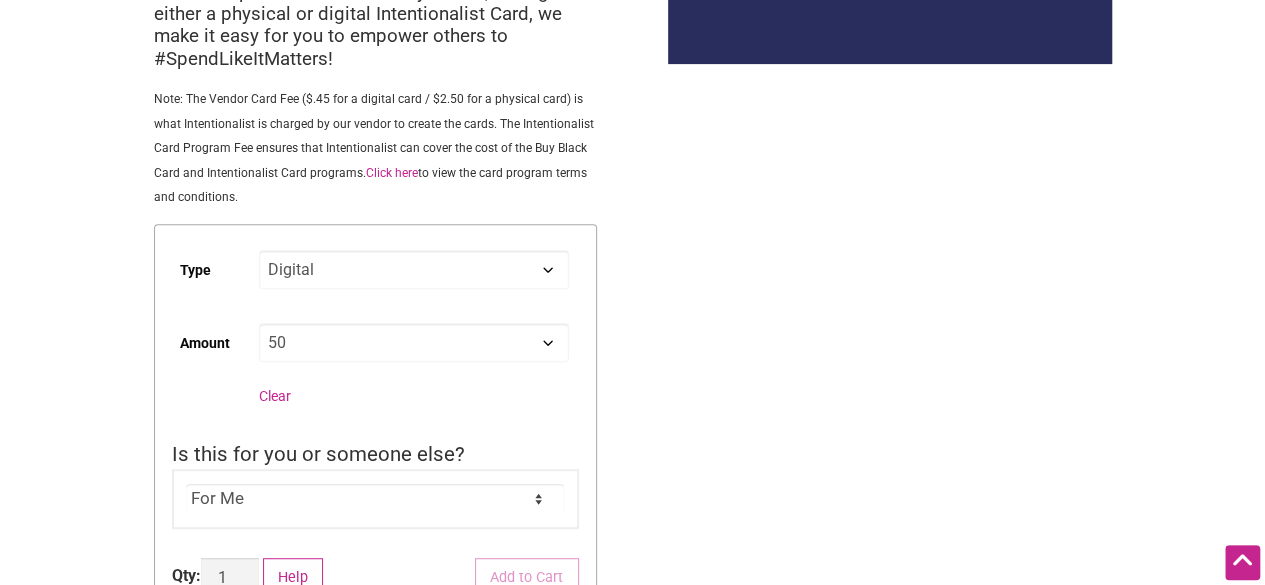 click on "Choose an option Custom 25 50 100 150 200 250 500" 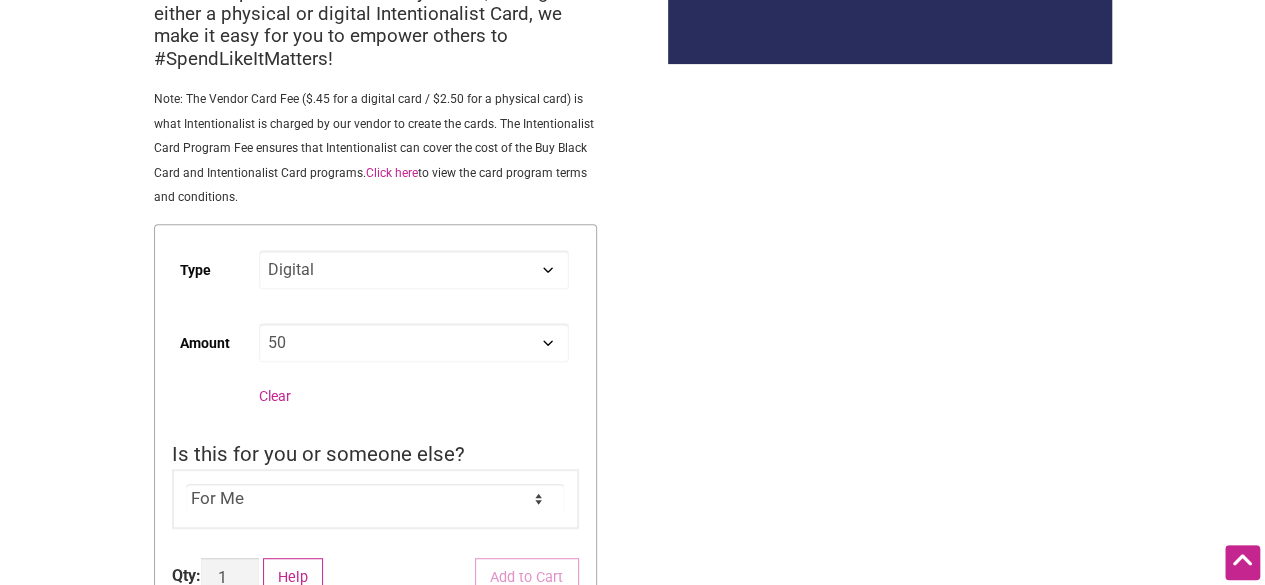 select on "Digital" 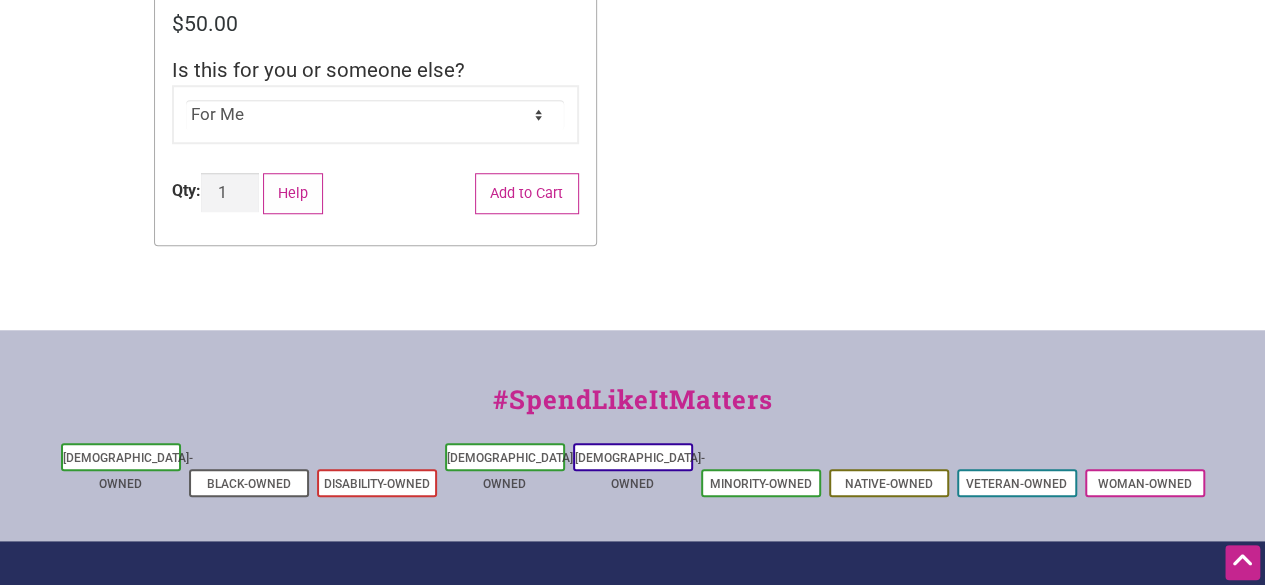 scroll, scrollTop: 764, scrollLeft: 0, axis: vertical 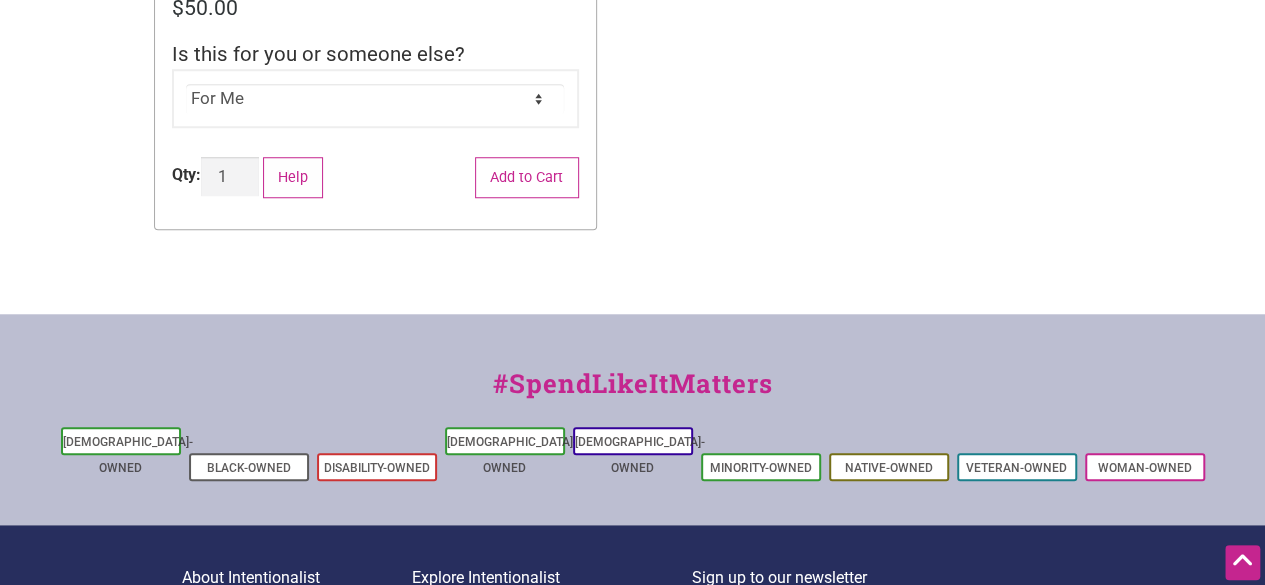 click on "For Me For Someone Else" 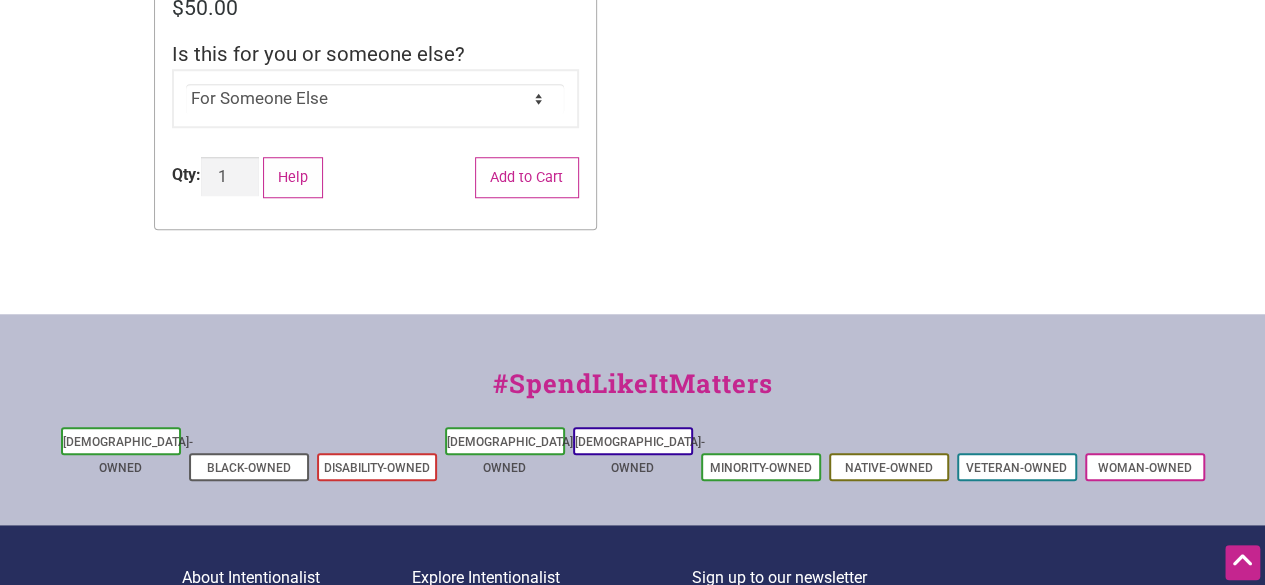 click on "For Me For Someone Else" 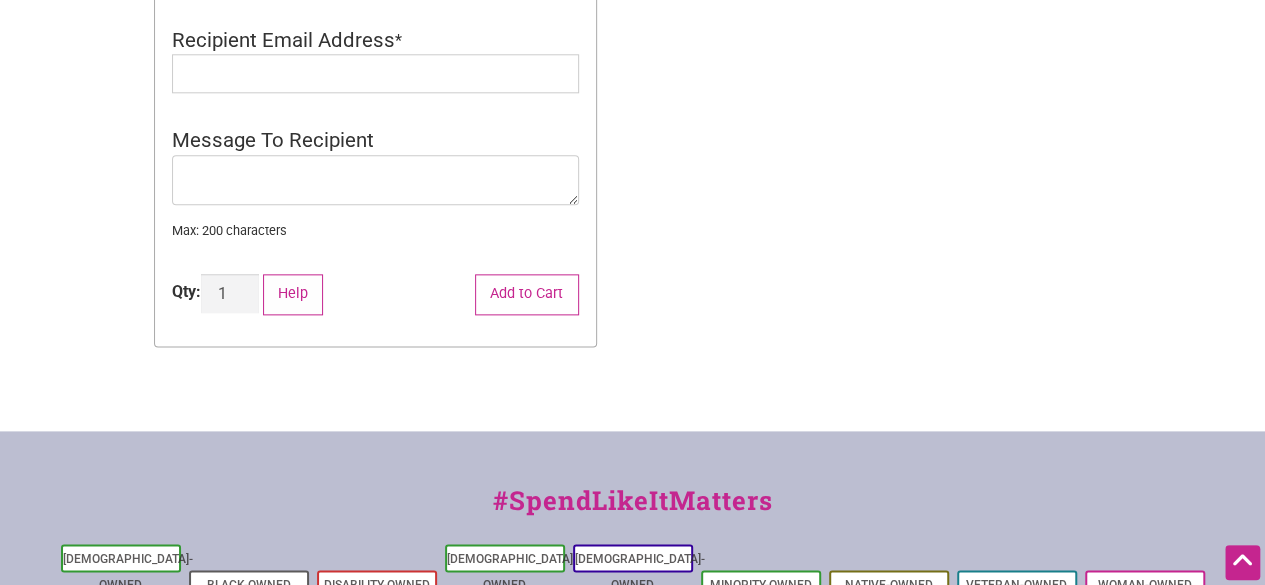 scroll, scrollTop: 1102, scrollLeft: 0, axis: vertical 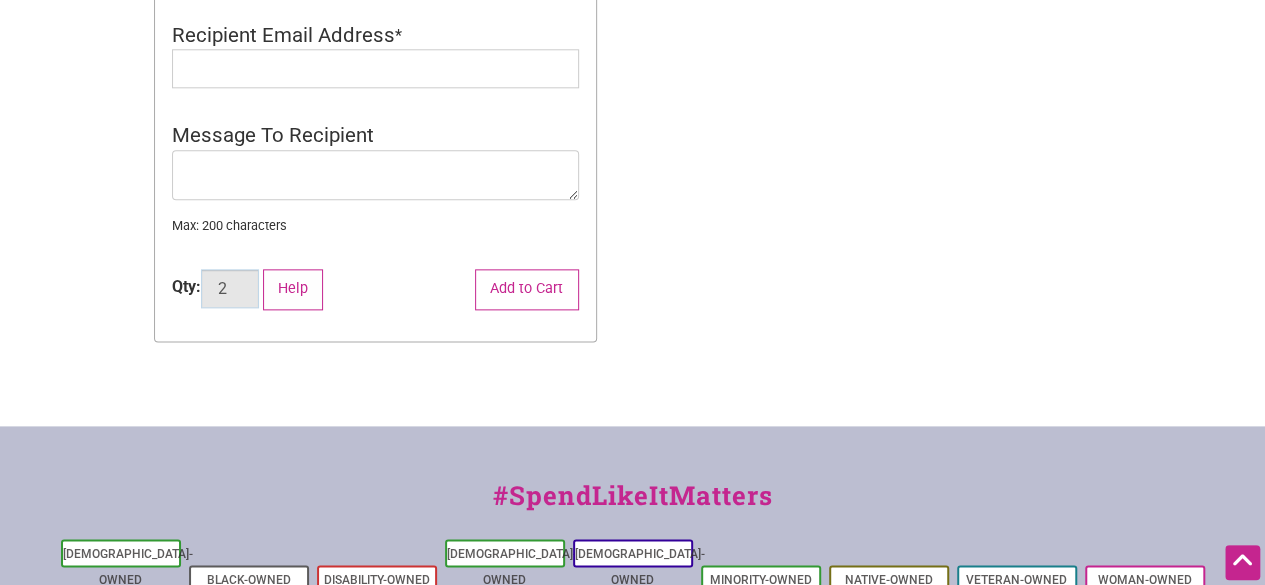 click on "2" 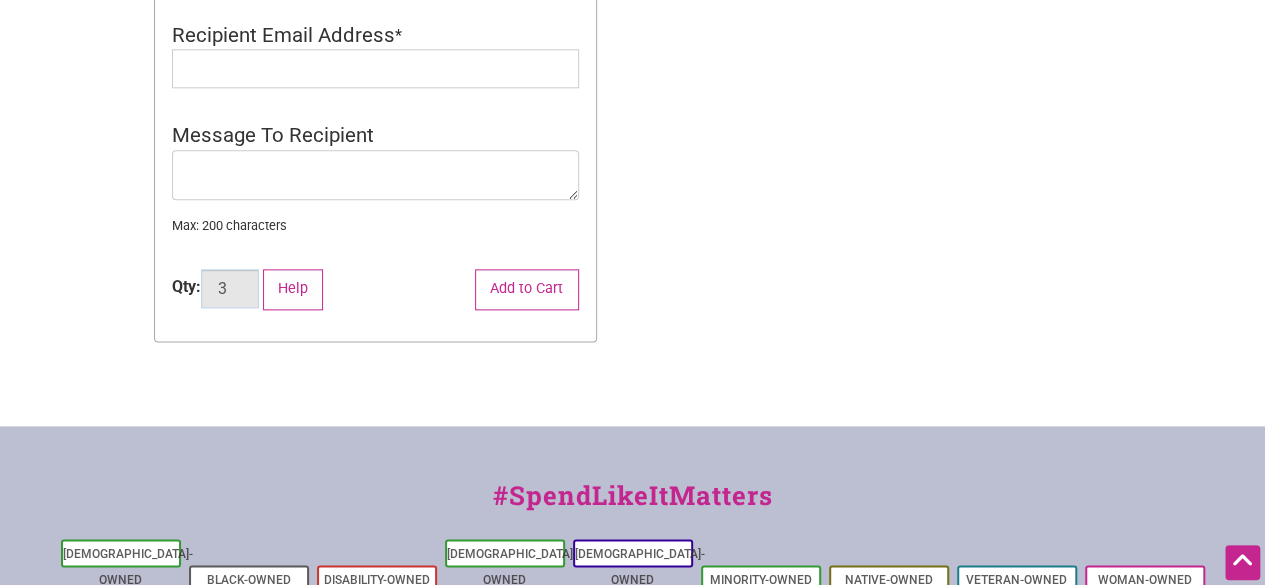 click on "3" 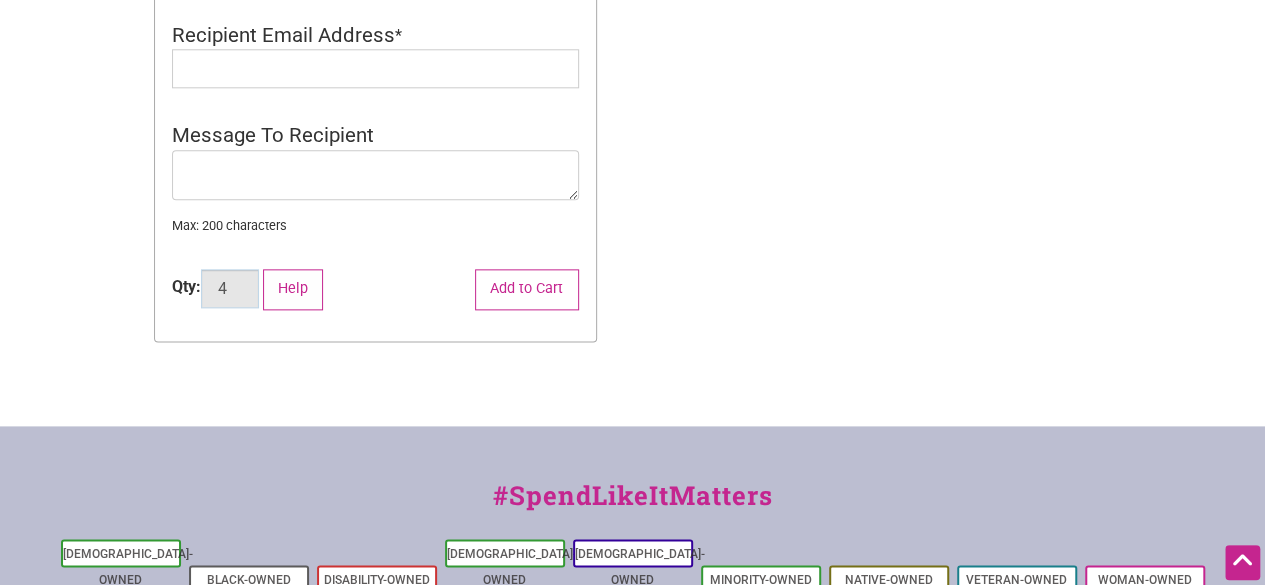 click on "4" 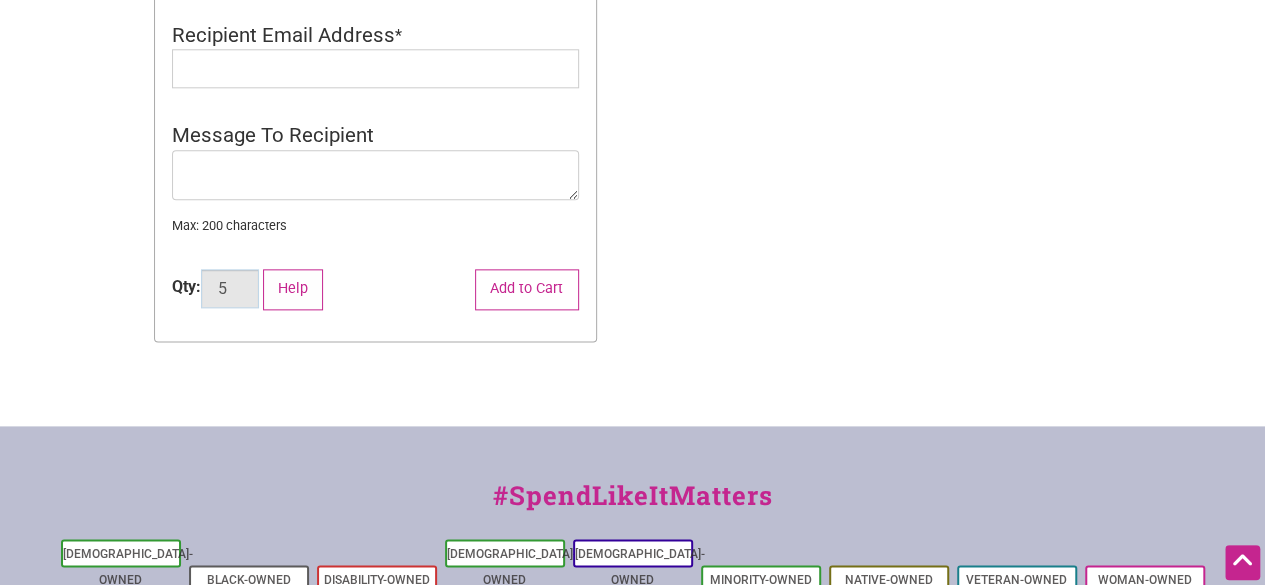 click on "5" 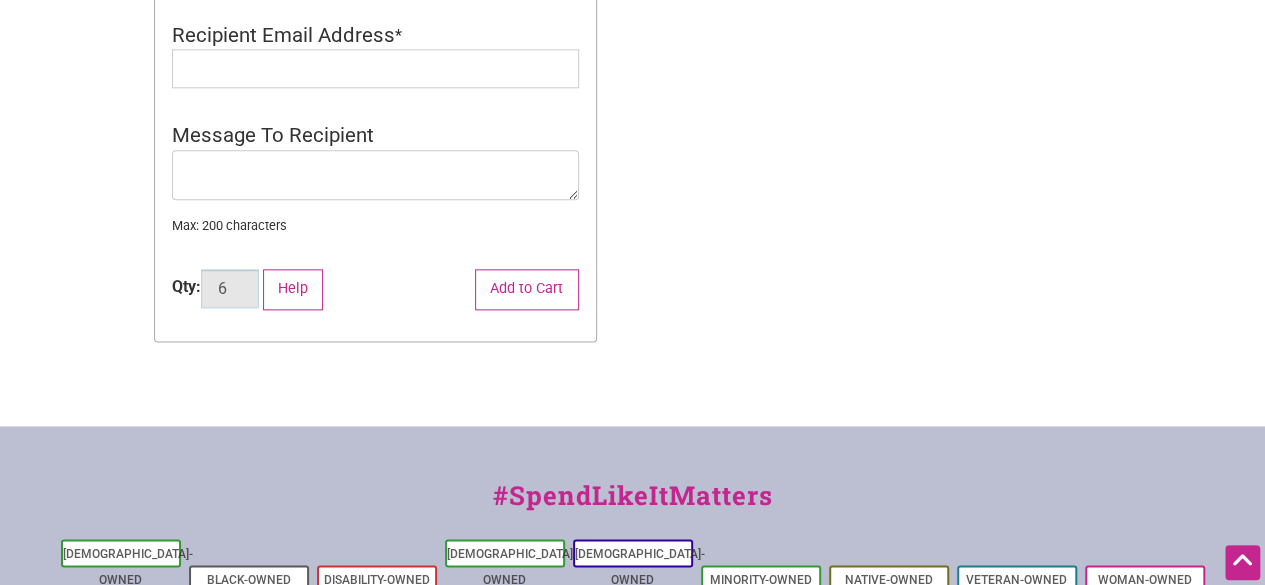 type on "6" 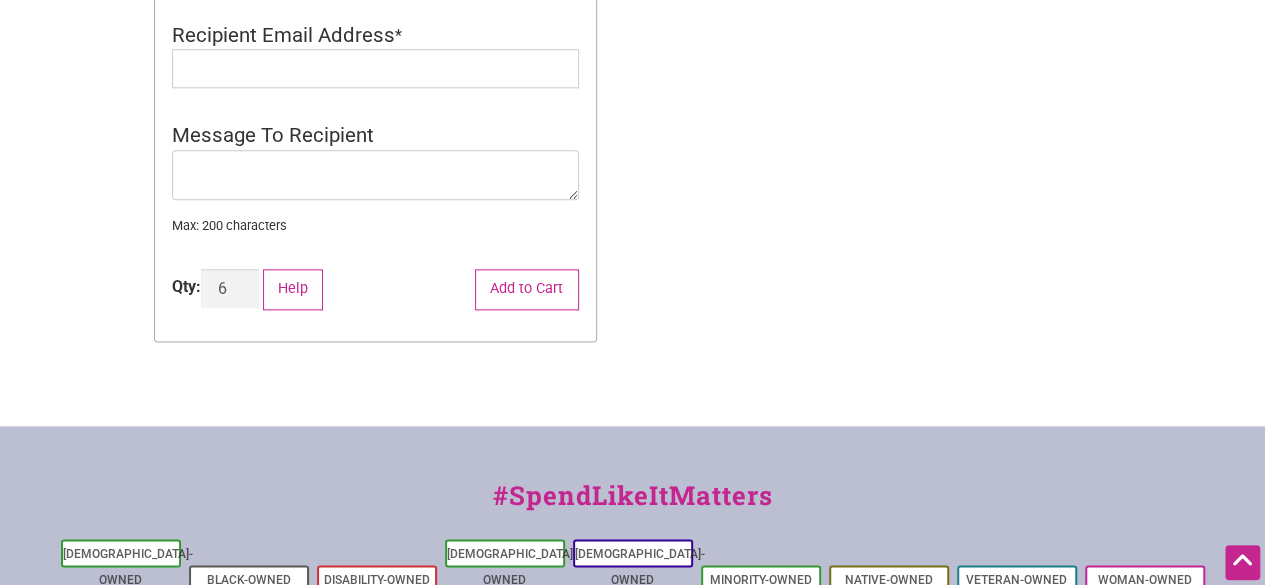 click on "Intentionalist
Spend like it matters
0 Add a Business
Map
Blog
Store
Offers
Intentionalist Cards
Buy Black Card
Intentionalist Card
My Cards
lenapham Favorites My Cards My Gift Cards My Account Log out
Intentionalist
Intentionalist Card $ 300.00
The Intentionalist Card can be used in person and online at participating Washington State-based diverse small businesses, as well as online in the Intentionalist Store.
With the option to use the card yourself, or to gift either a physical or digital Intentionalist Card, we make it easy for you to empower others to #SpendLikeItMatters!
Click here
$" at bounding box center [632, -87] 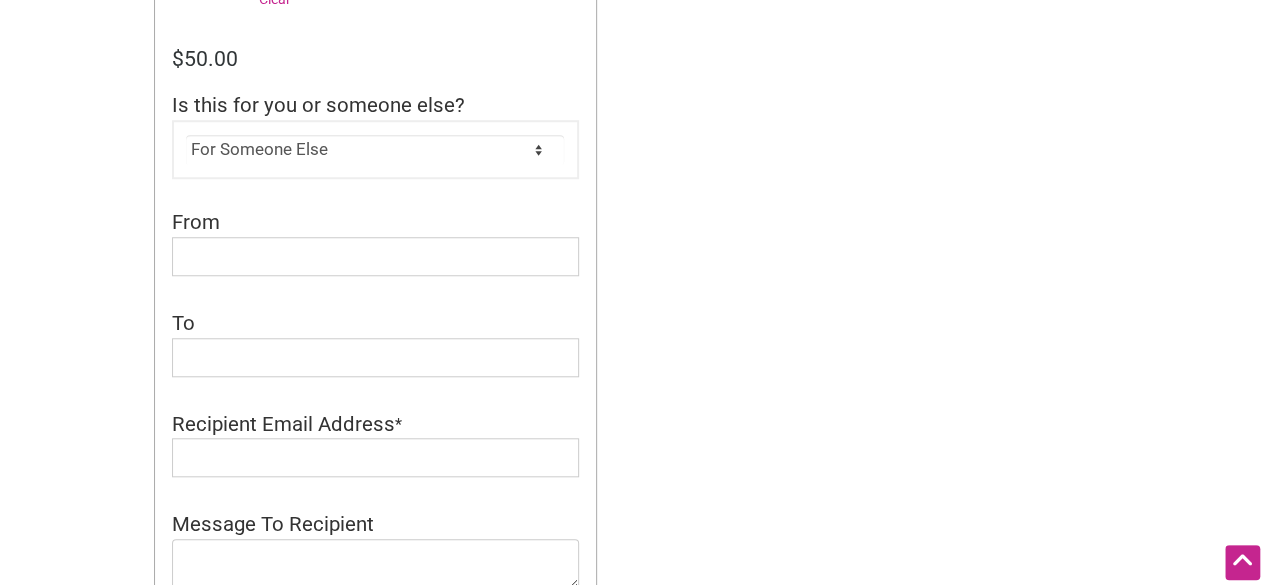 scroll, scrollTop: 714, scrollLeft: 0, axis: vertical 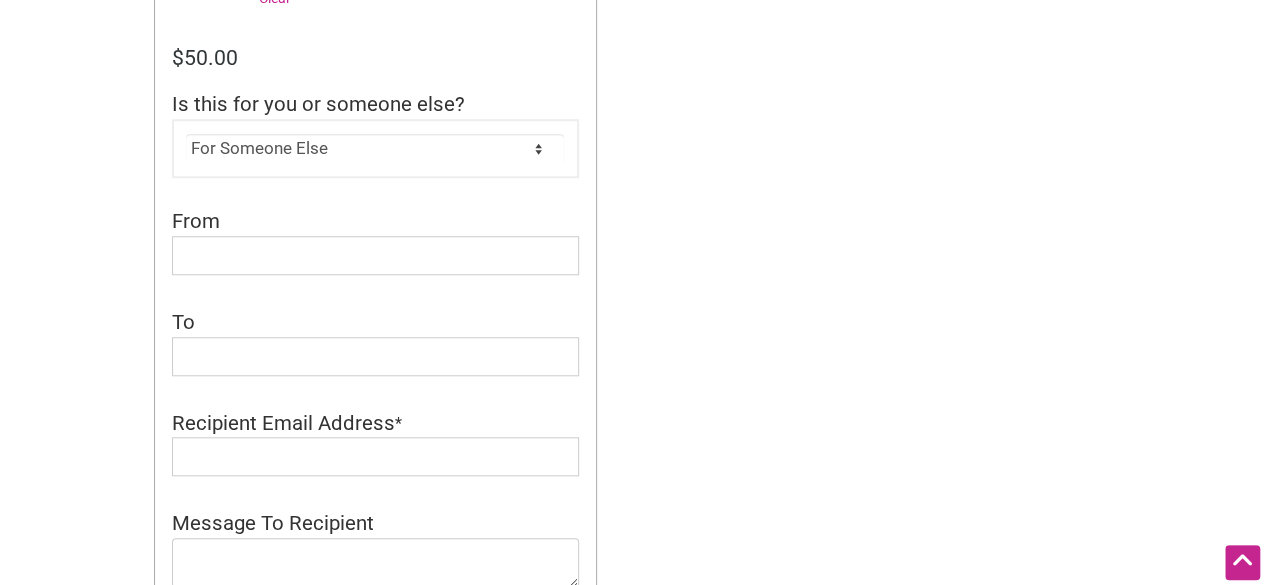 click on "For Me For Someone Else" 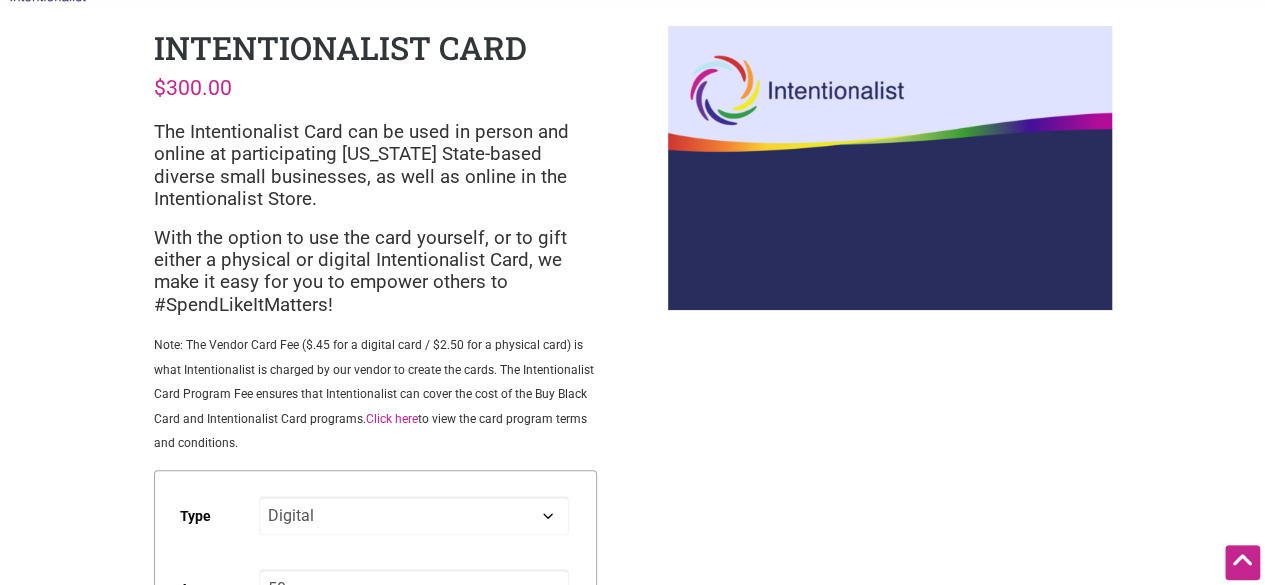 scroll, scrollTop: 0, scrollLeft: 0, axis: both 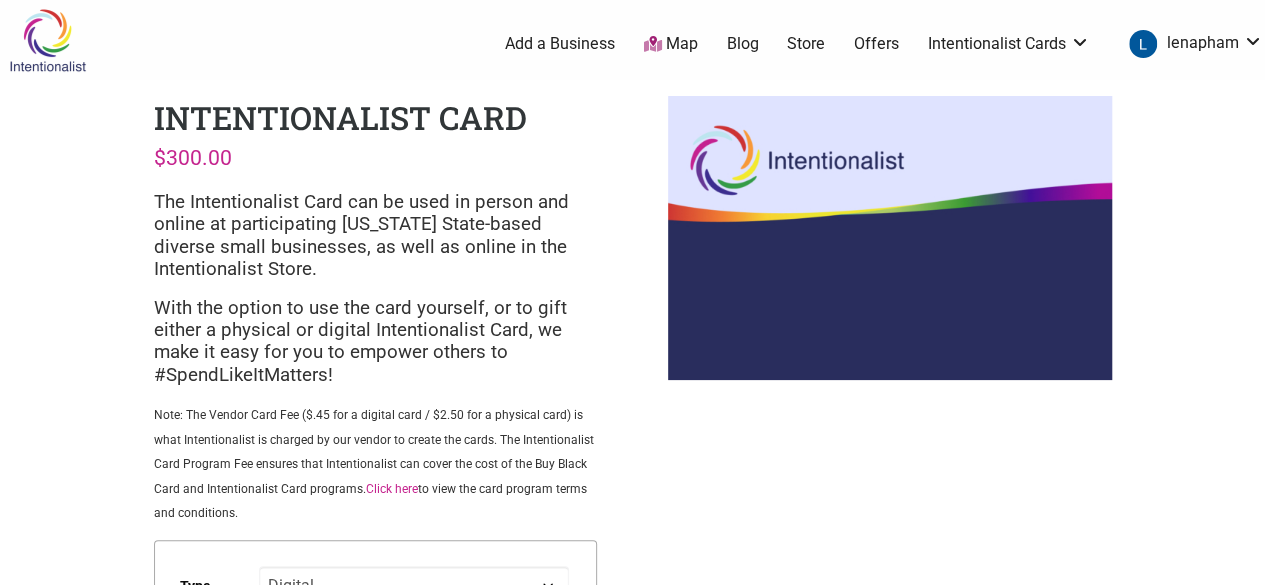 click on "Add a Business" at bounding box center [560, 44] 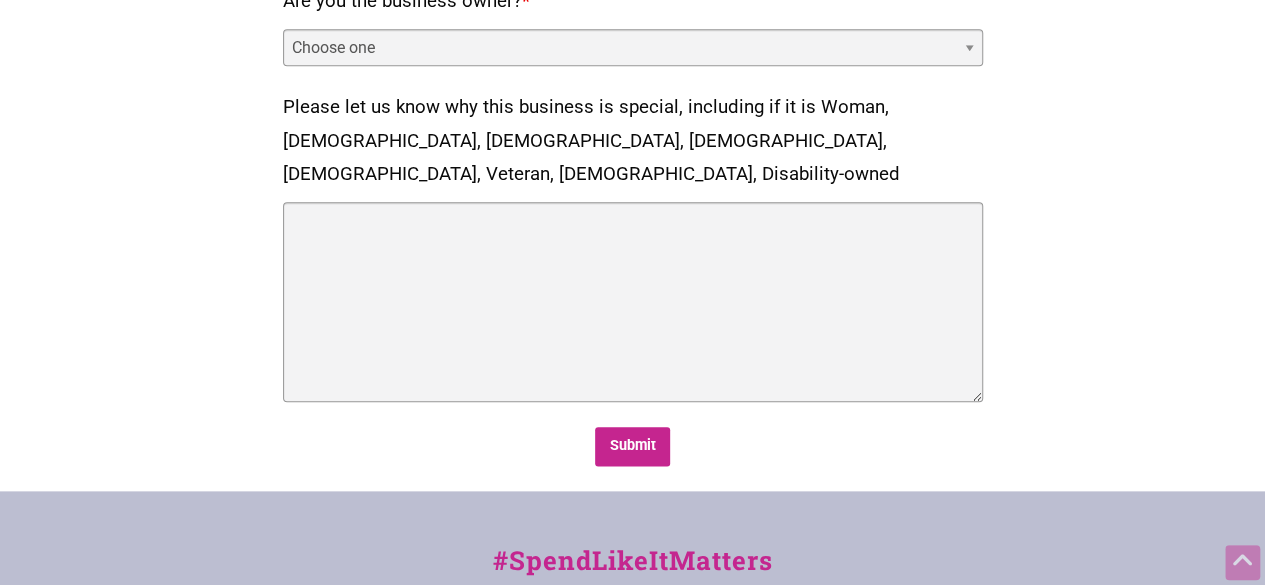 scroll, scrollTop: 1308, scrollLeft: 0, axis: vertical 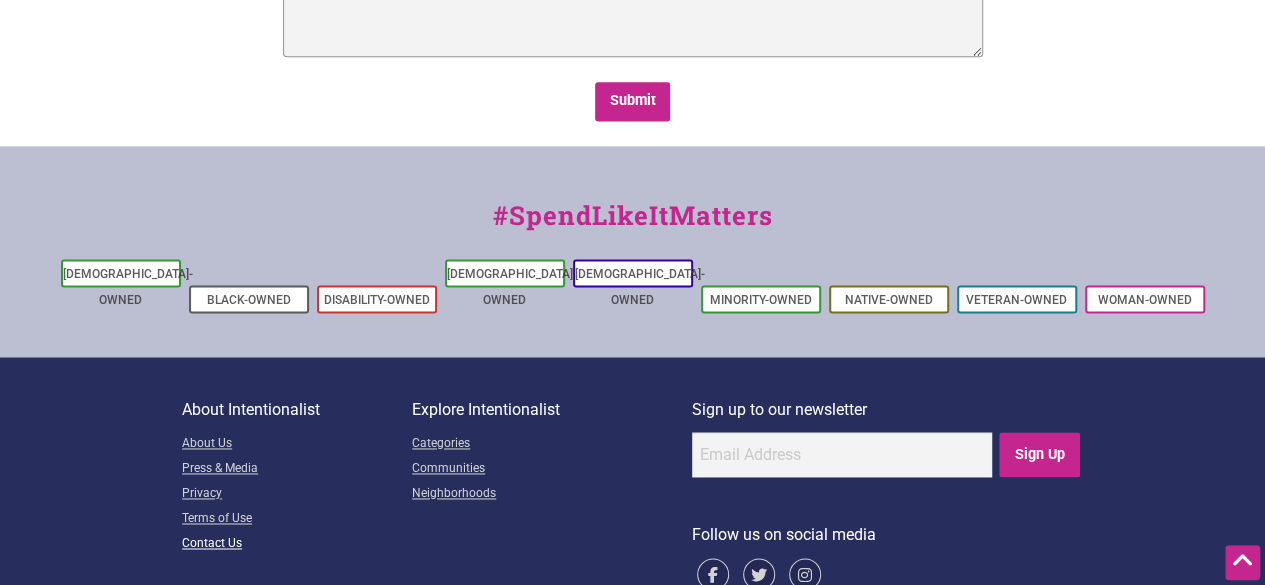 click on "Contact Us" at bounding box center [297, 544] 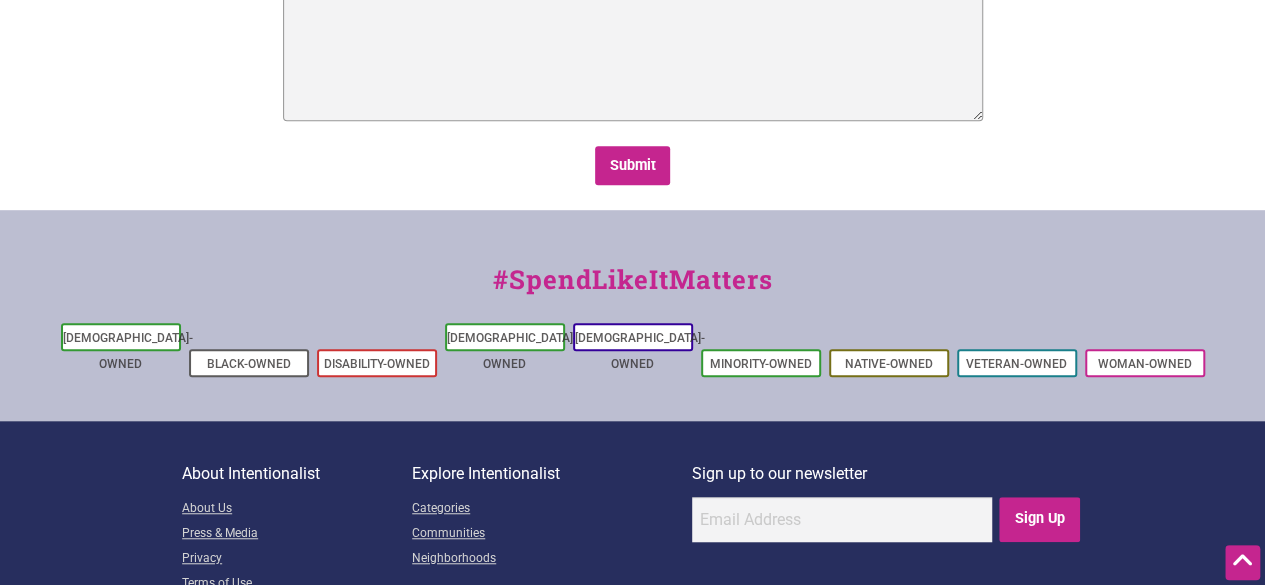 scroll, scrollTop: 0, scrollLeft: 0, axis: both 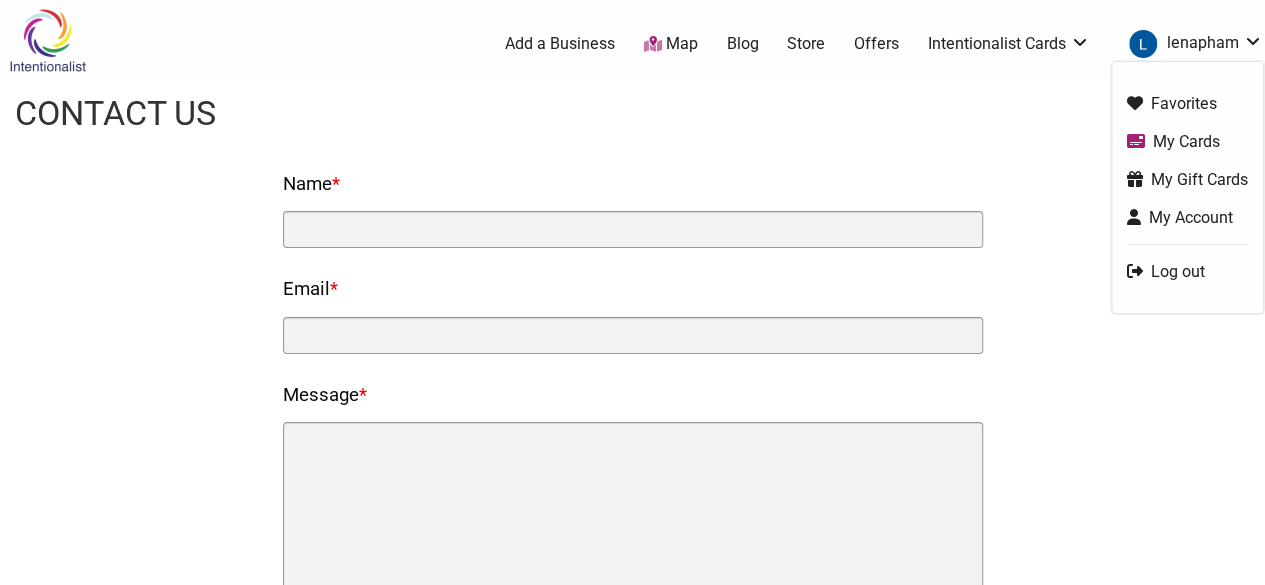 click on "My Gift Cards" at bounding box center (1187, 179) 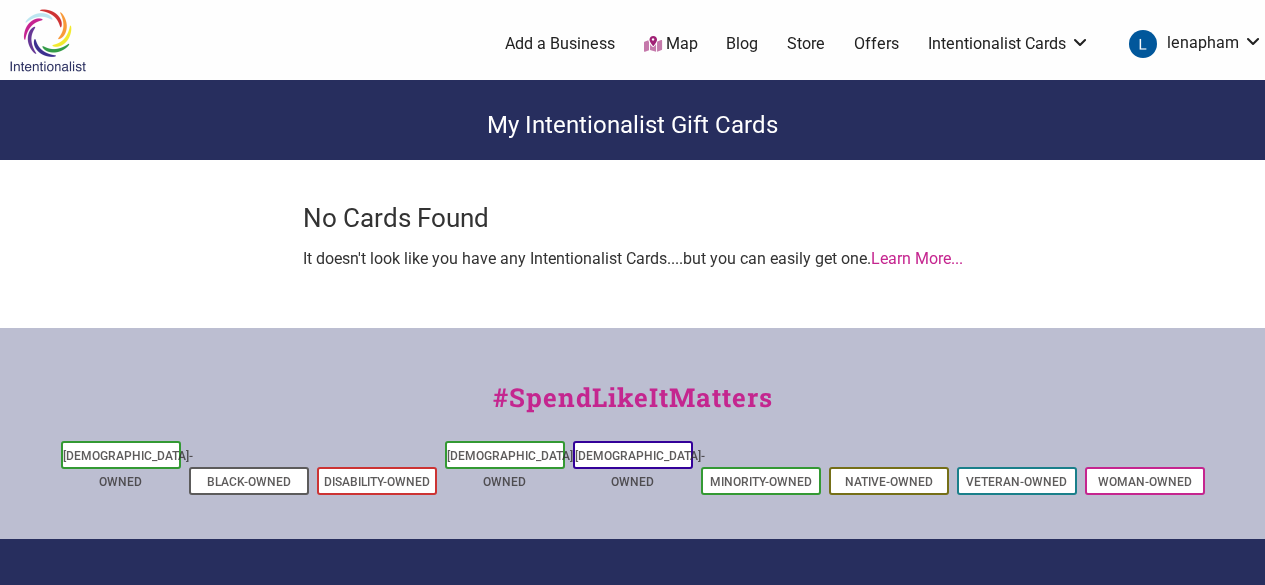 scroll, scrollTop: 0, scrollLeft: 0, axis: both 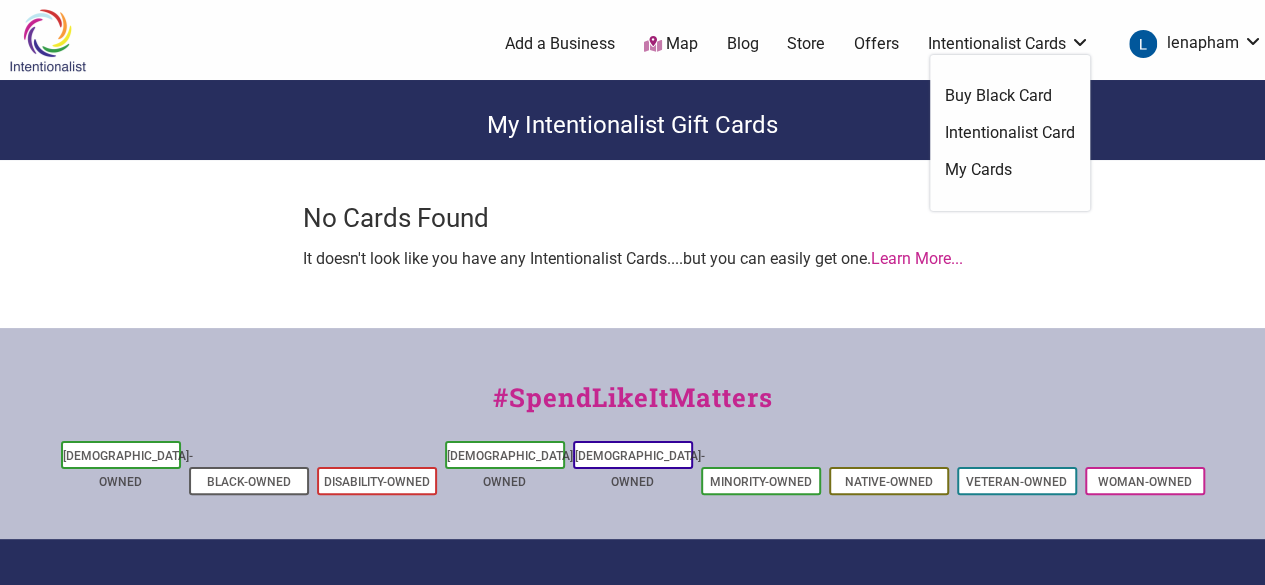 click on "Intentionalist Card" at bounding box center [1010, 133] 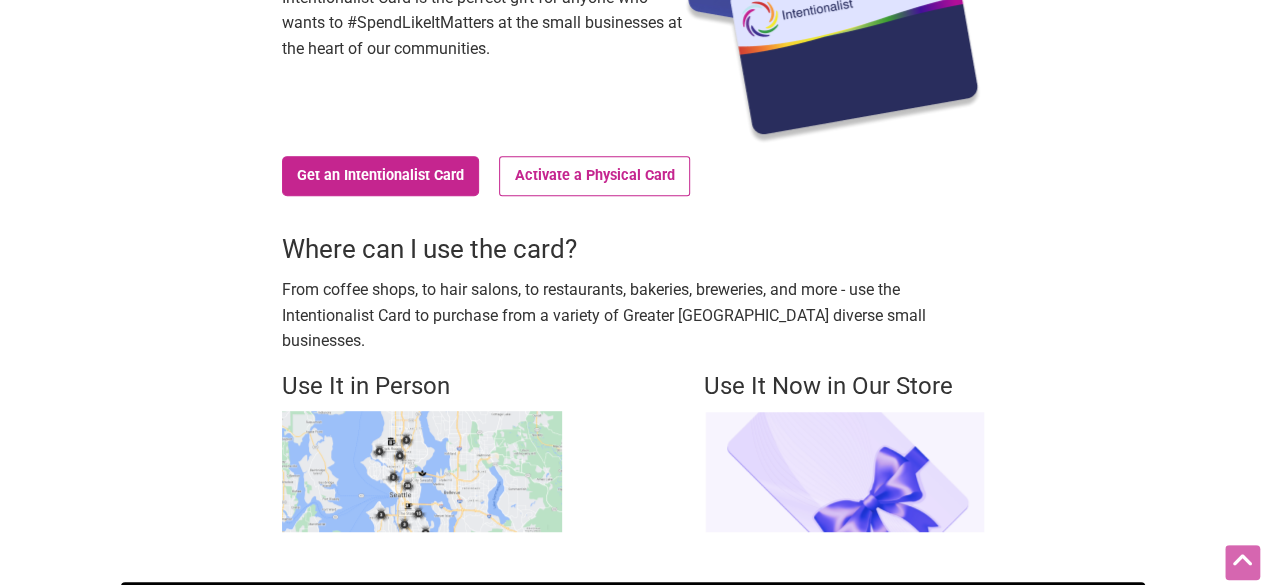 scroll, scrollTop: 367, scrollLeft: 0, axis: vertical 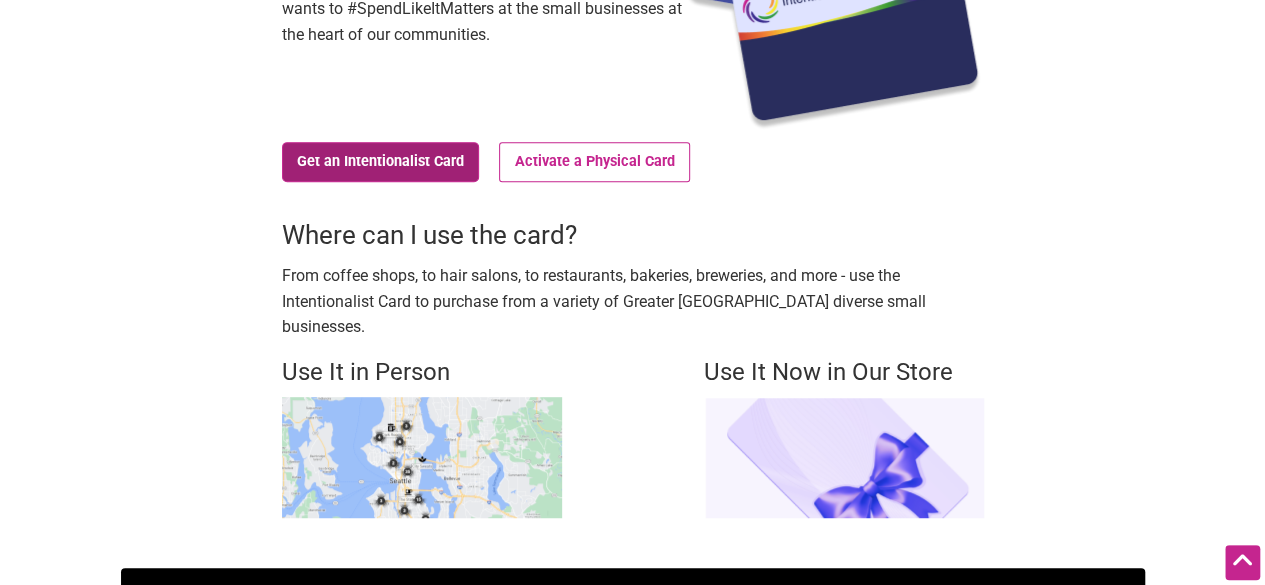 click on "Get an Intentionalist
Card" at bounding box center [381, 162] 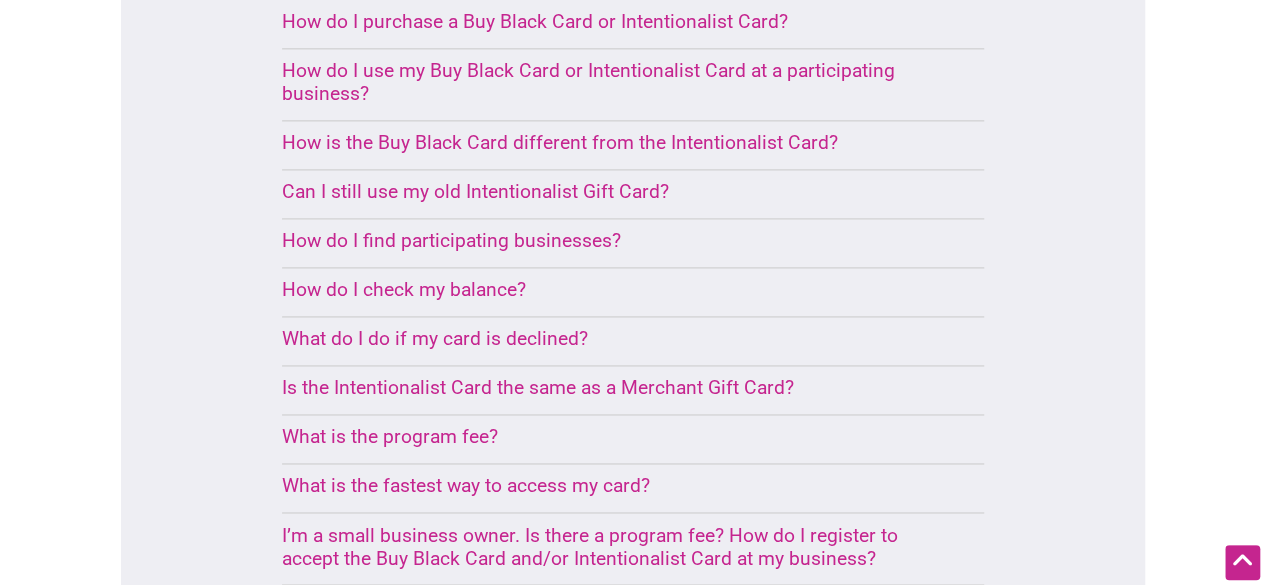 scroll, scrollTop: 1373, scrollLeft: 0, axis: vertical 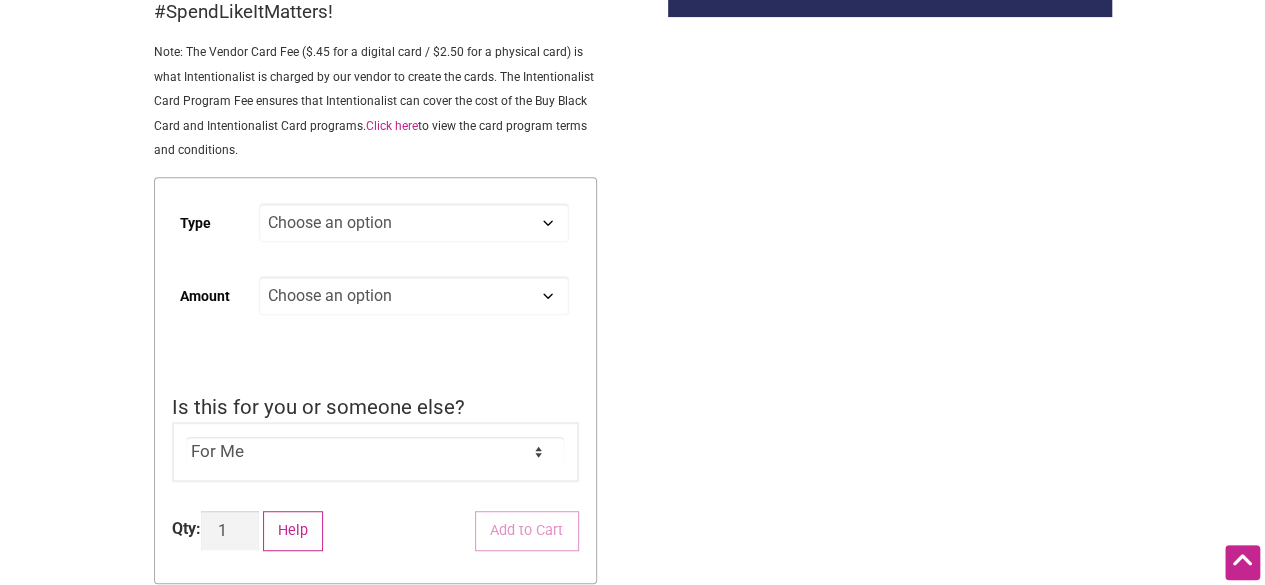 click on "Choose an option Digital Physical" 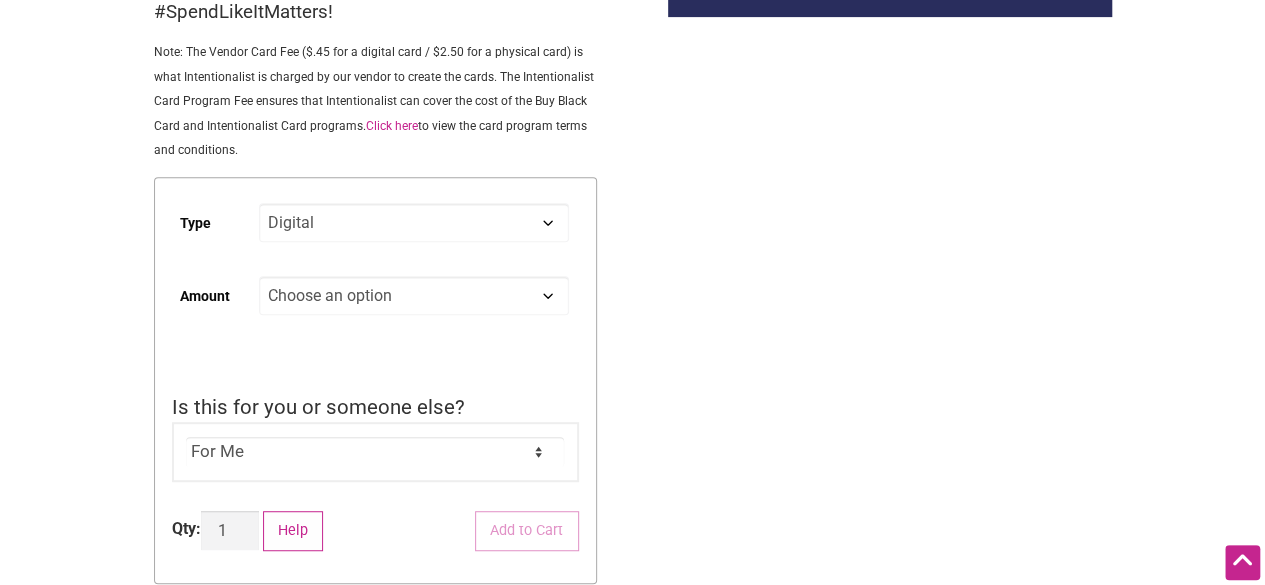 click on "Choose an option Digital Physical" 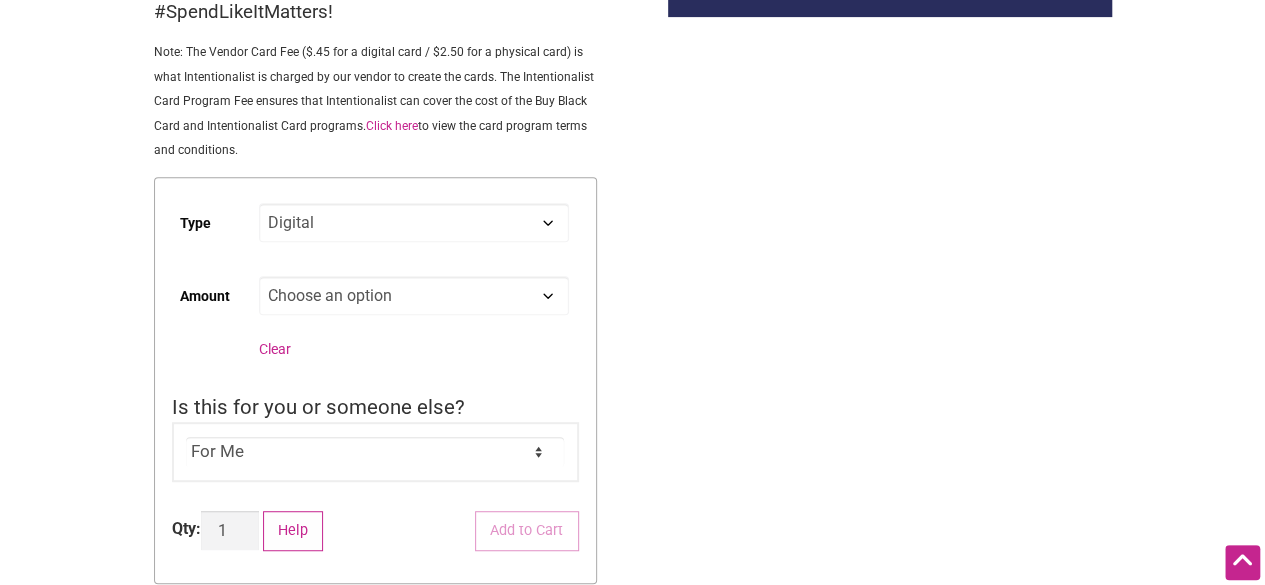 click on "Choose an option Custom 25 50 100 150 200 250 500" 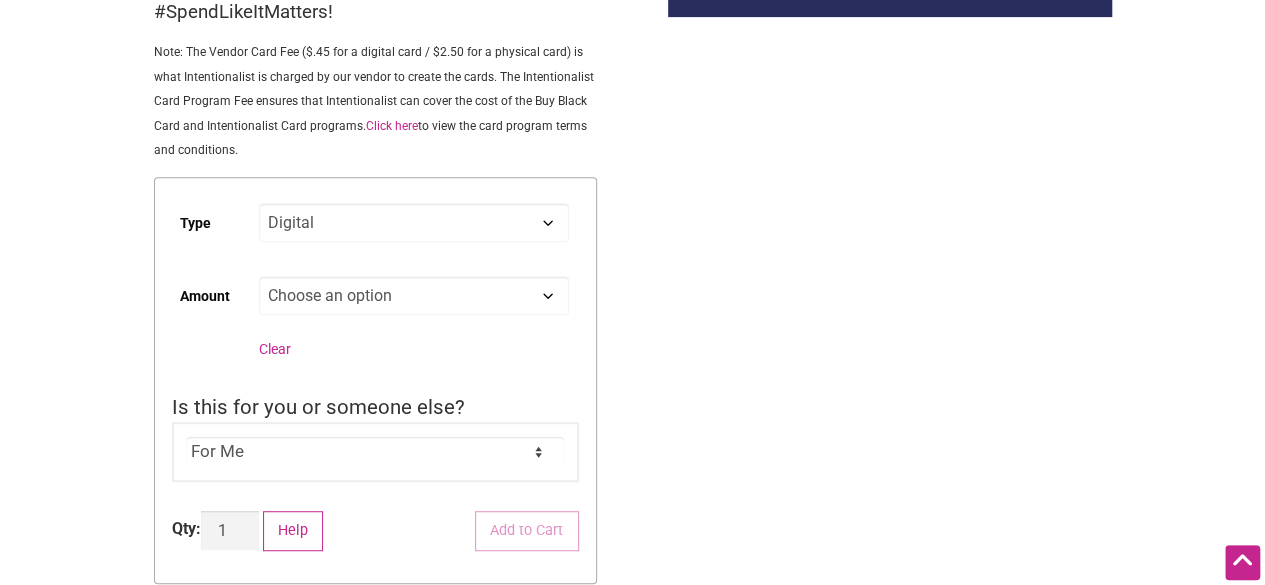 select on "50" 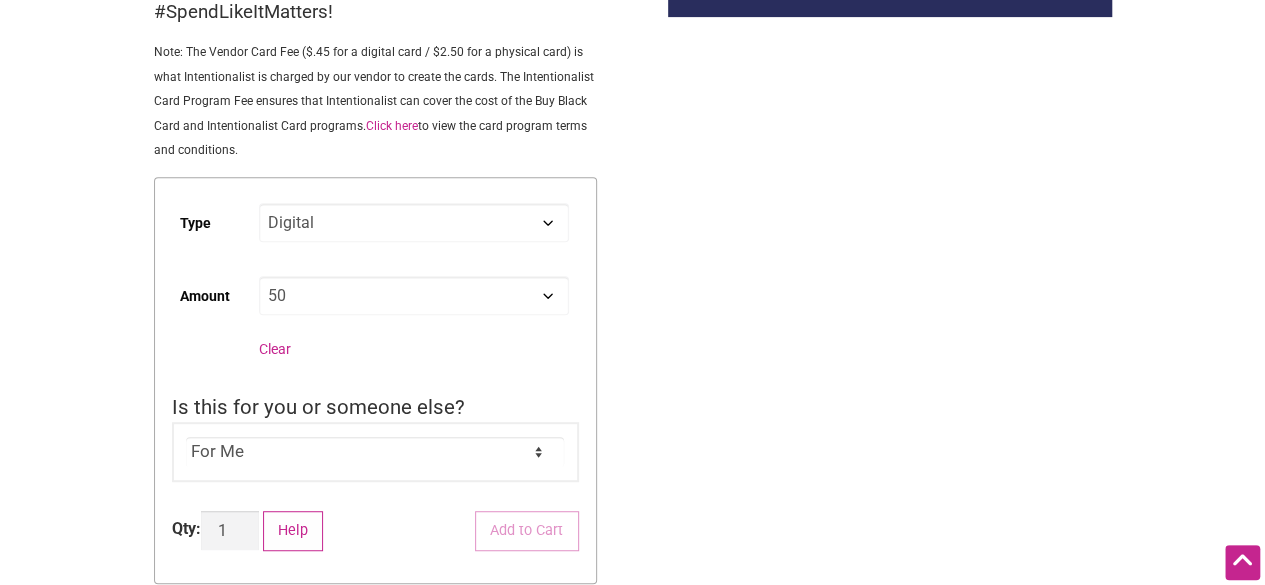 click on "Choose an option Custom 25 50 100 150 200 250 500" 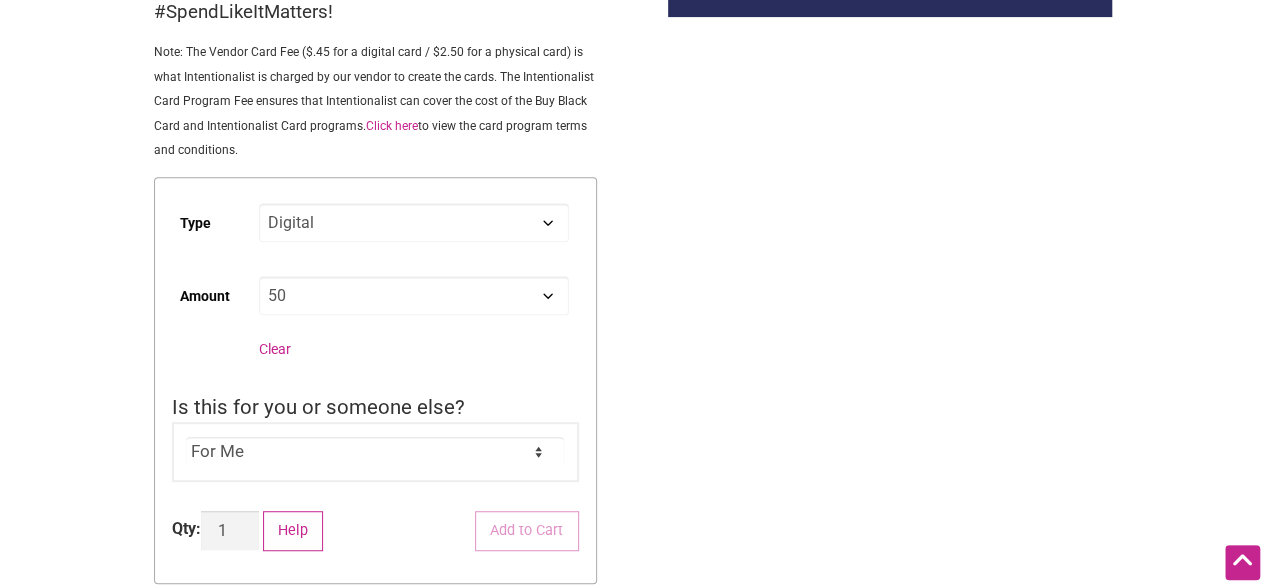 select on "Digital" 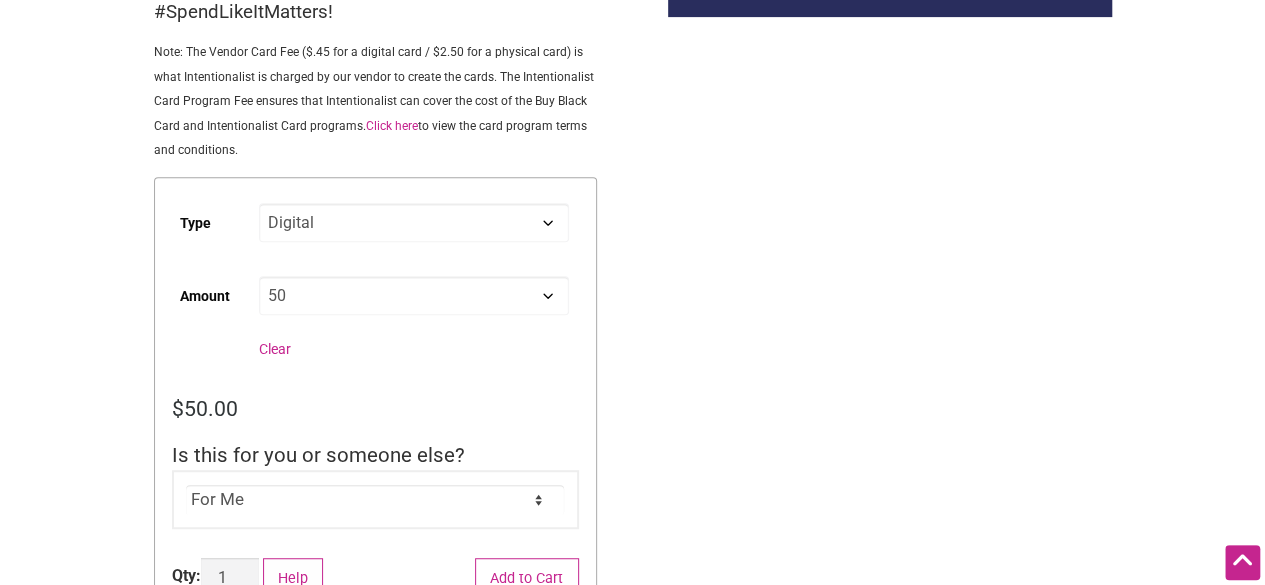 click on "For Me For Someone Else" 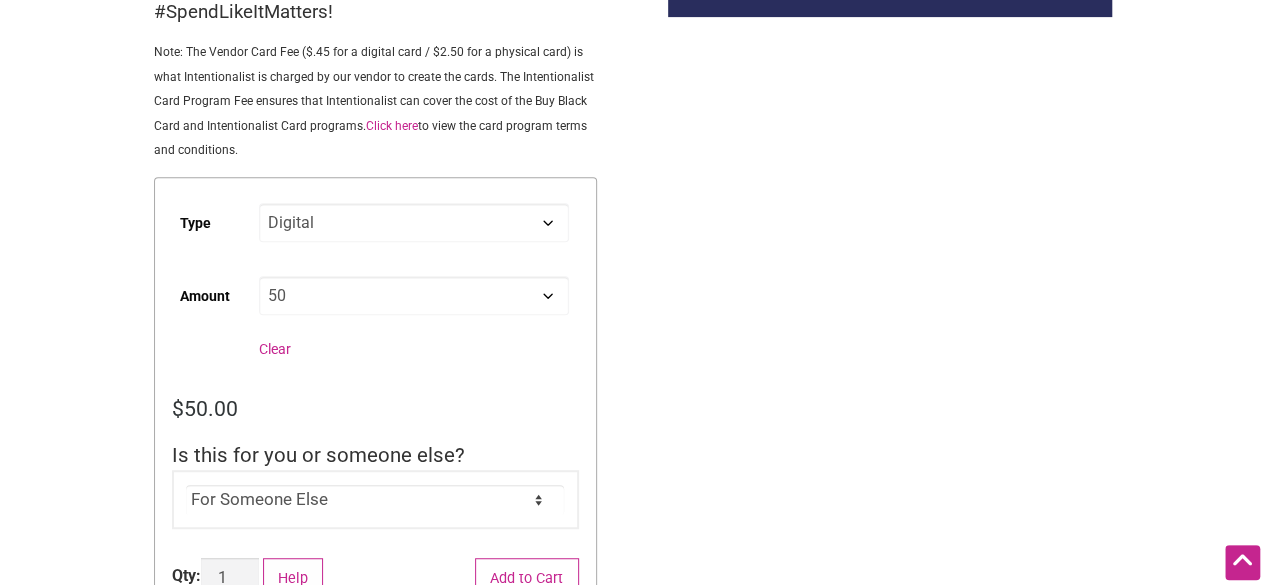 click on "For Me For Someone Else" 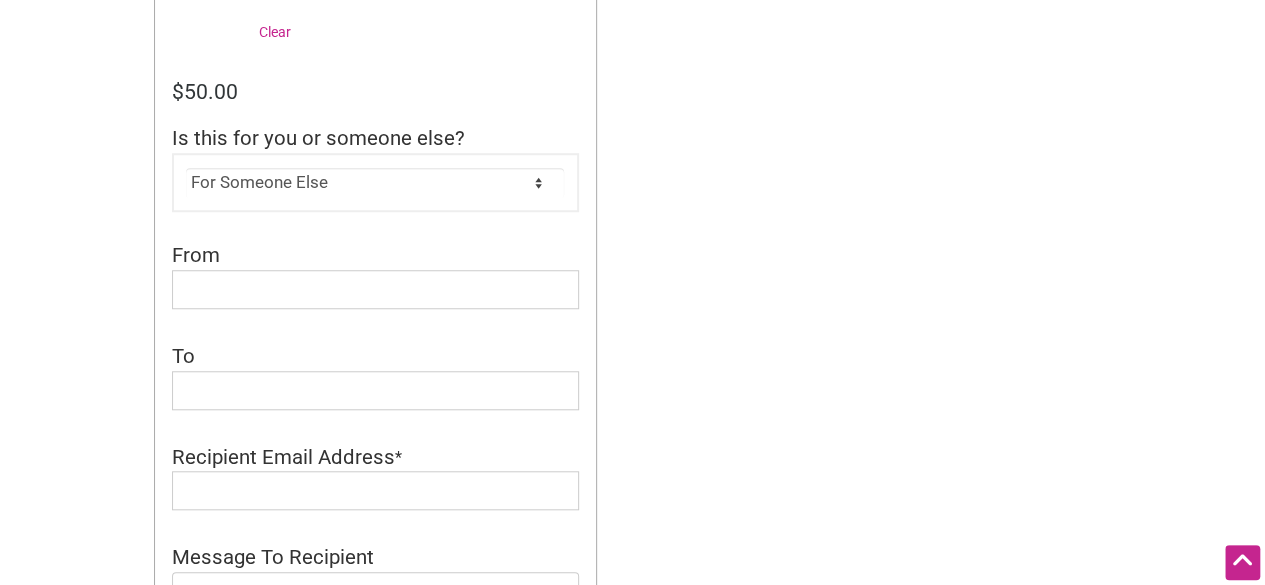scroll, scrollTop: 685, scrollLeft: 0, axis: vertical 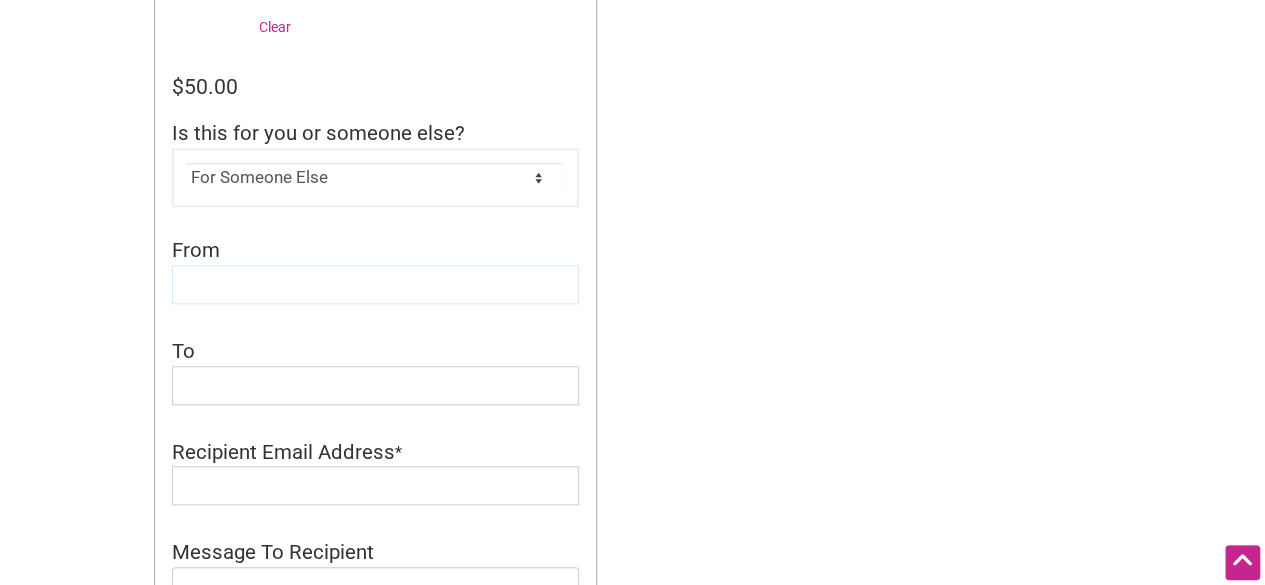 click 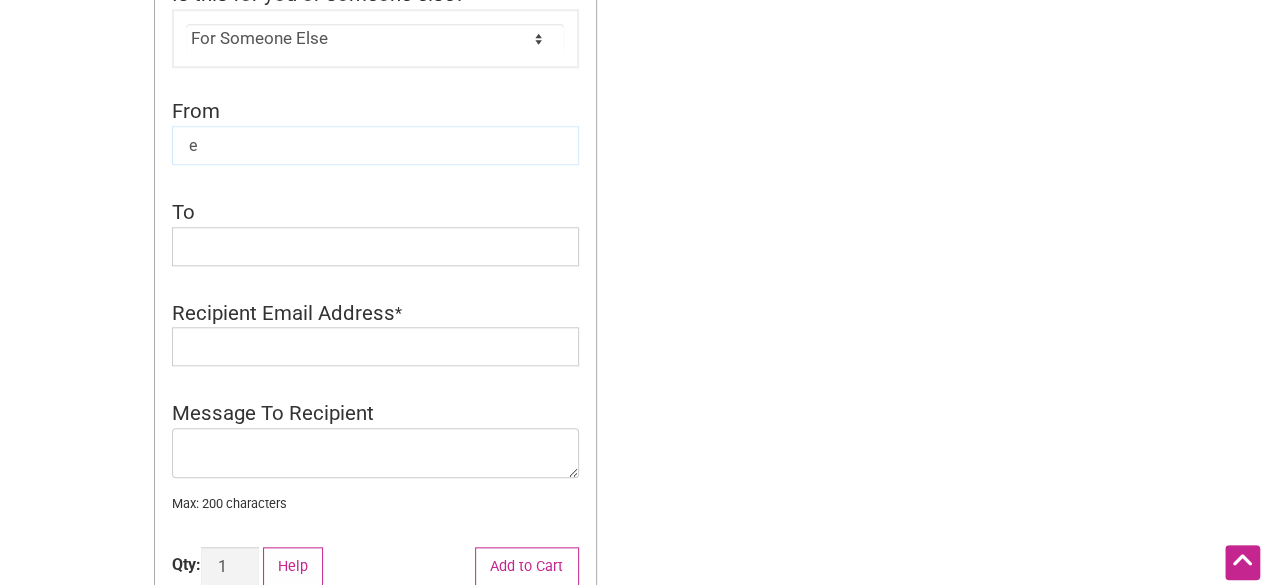 scroll, scrollTop: 825, scrollLeft: 0, axis: vertical 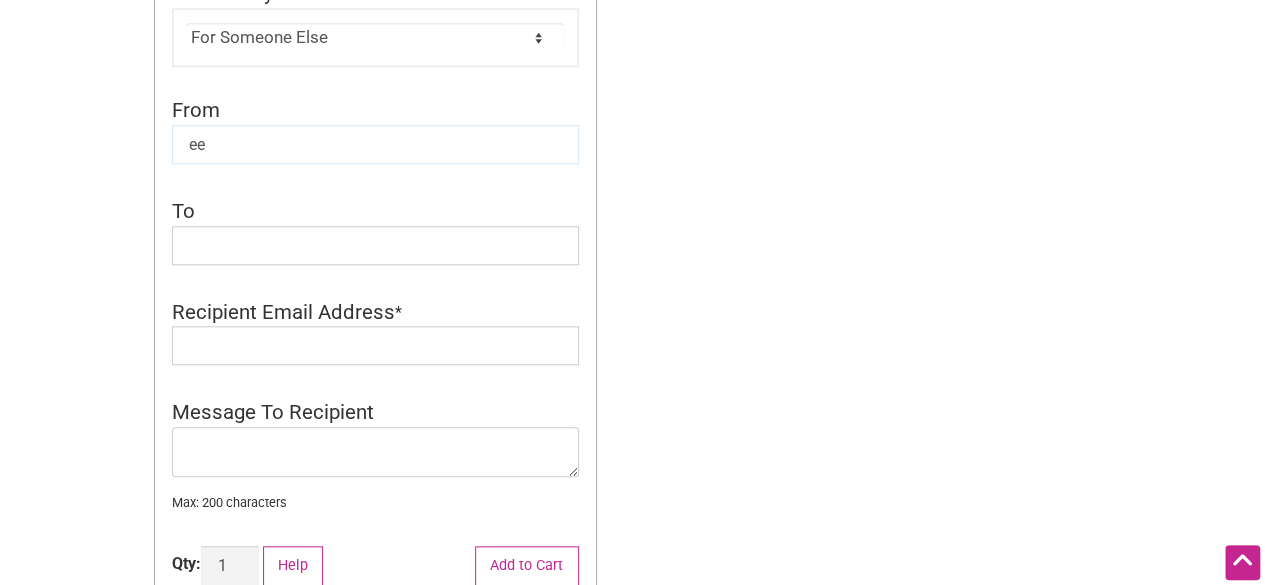 type on "ee" 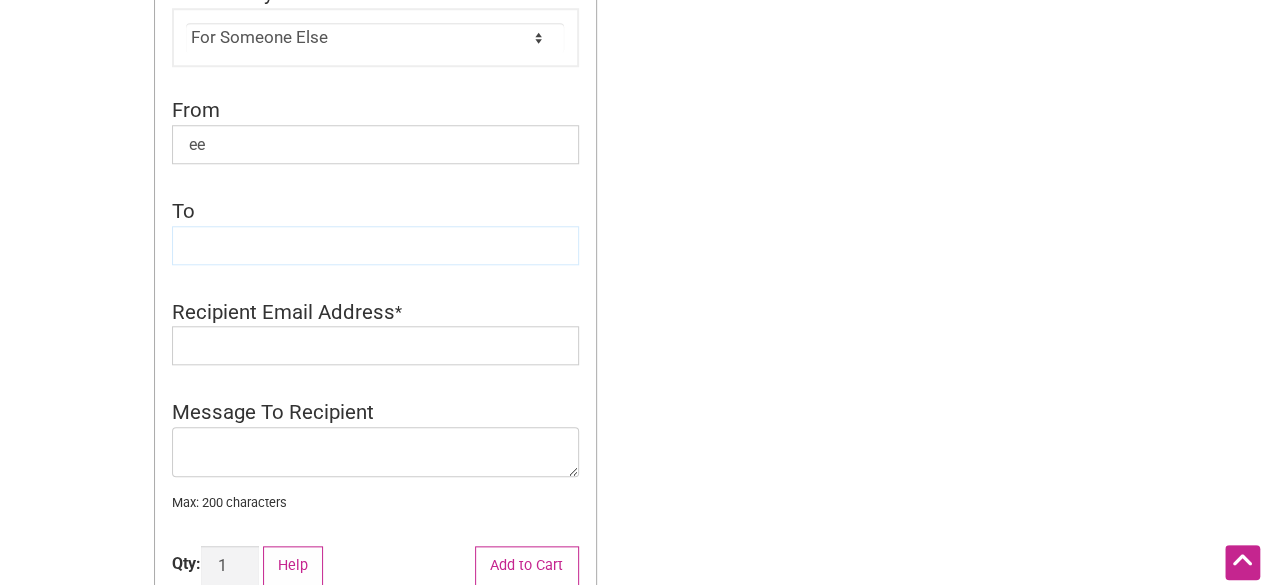 click 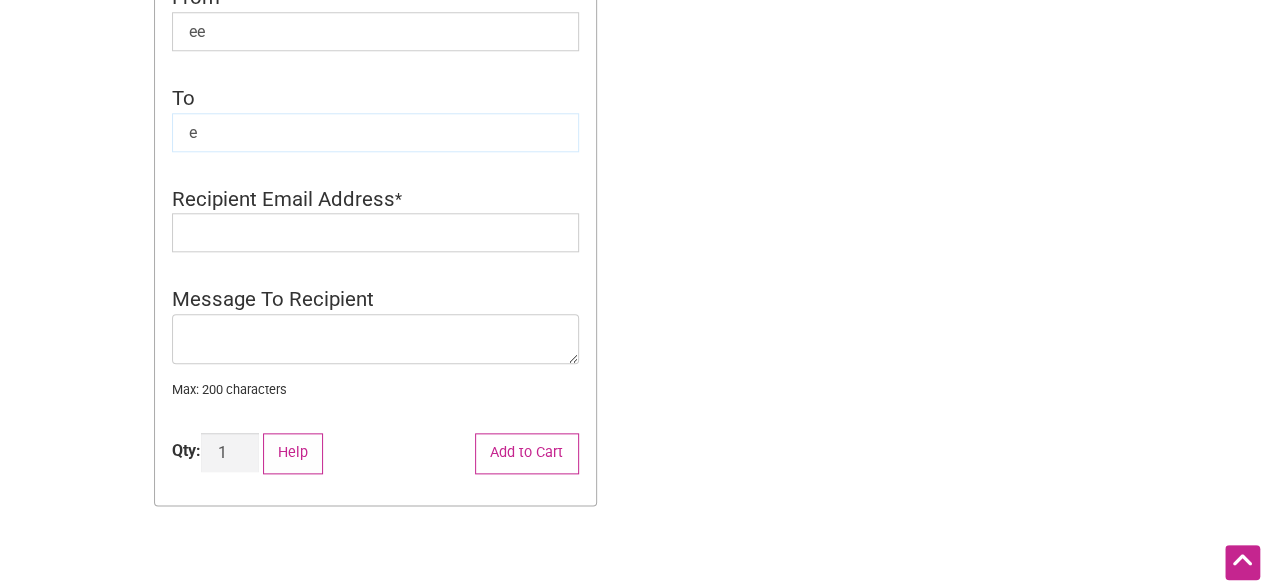 scroll, scrollTop: 943, scrollLeft: 0, axis: vertical 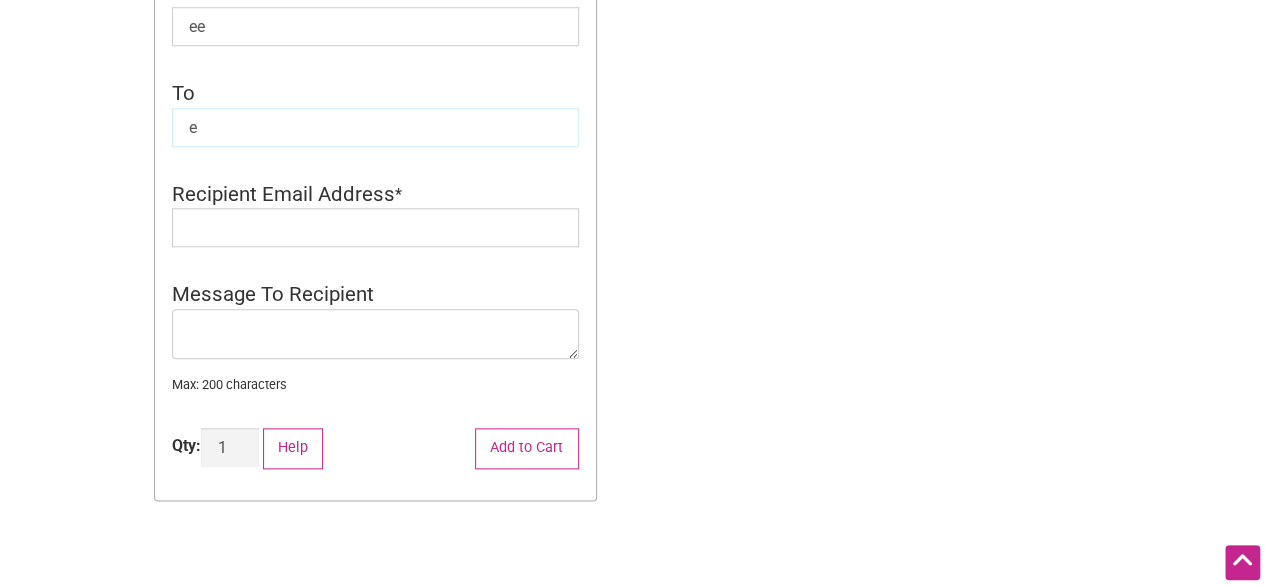 type on "e" 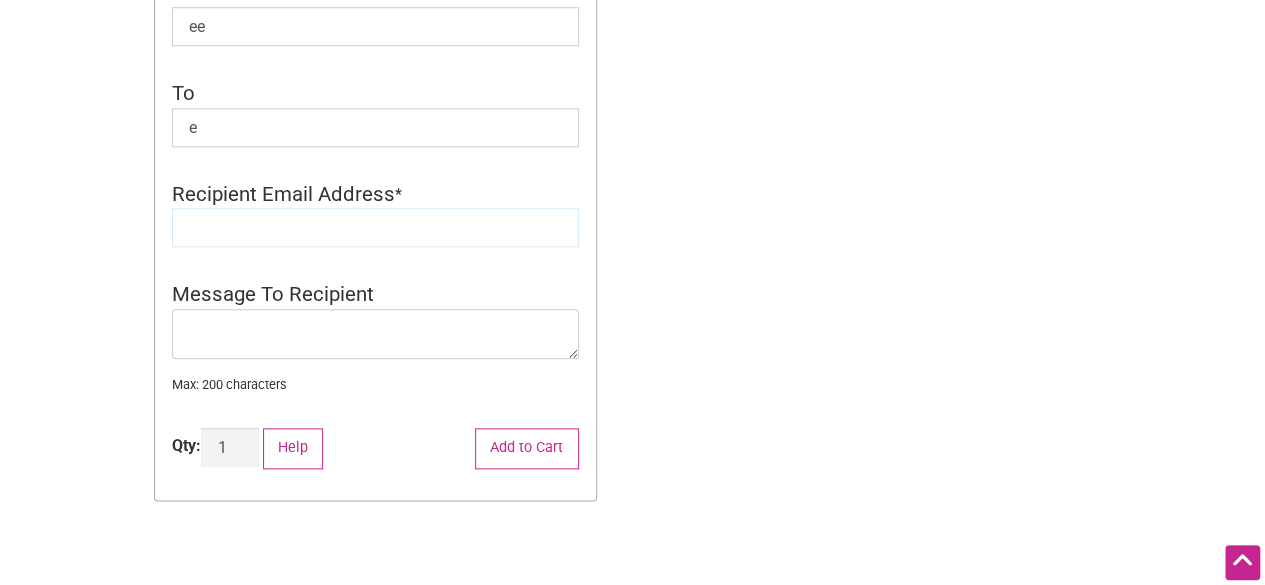 click 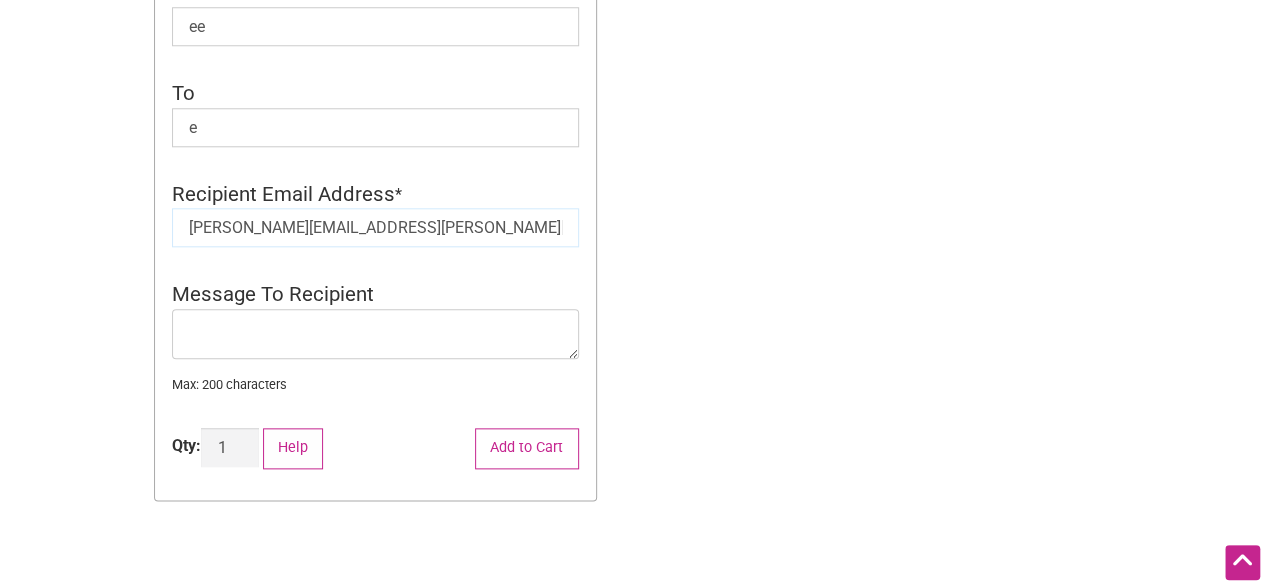 type on "lena.pham@taaf.org" 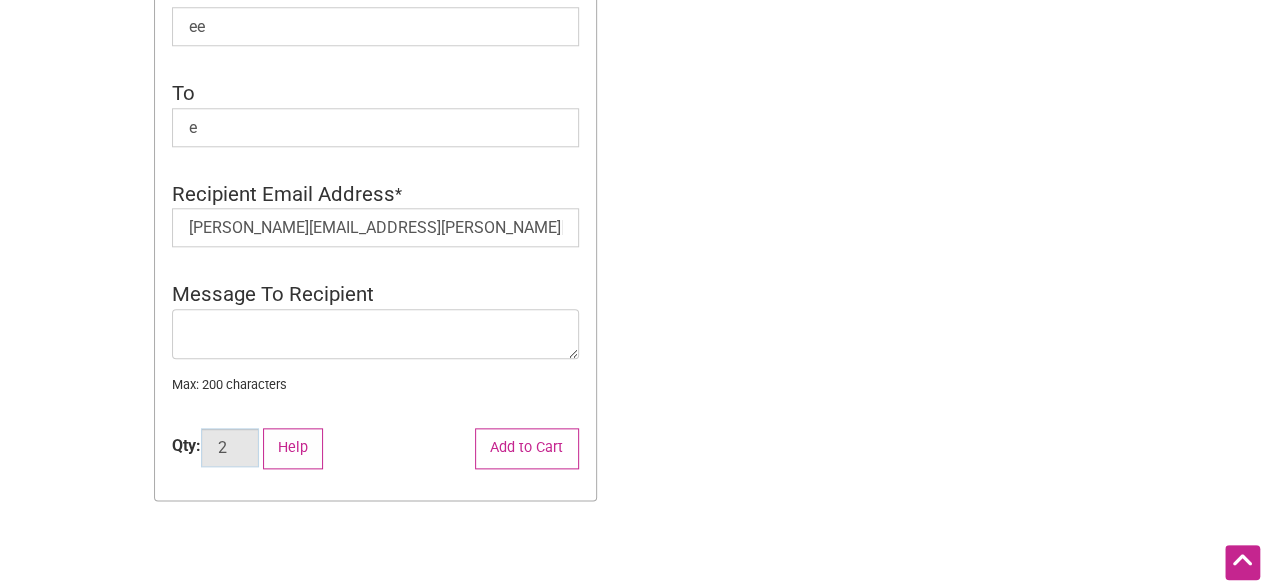 click on "2" 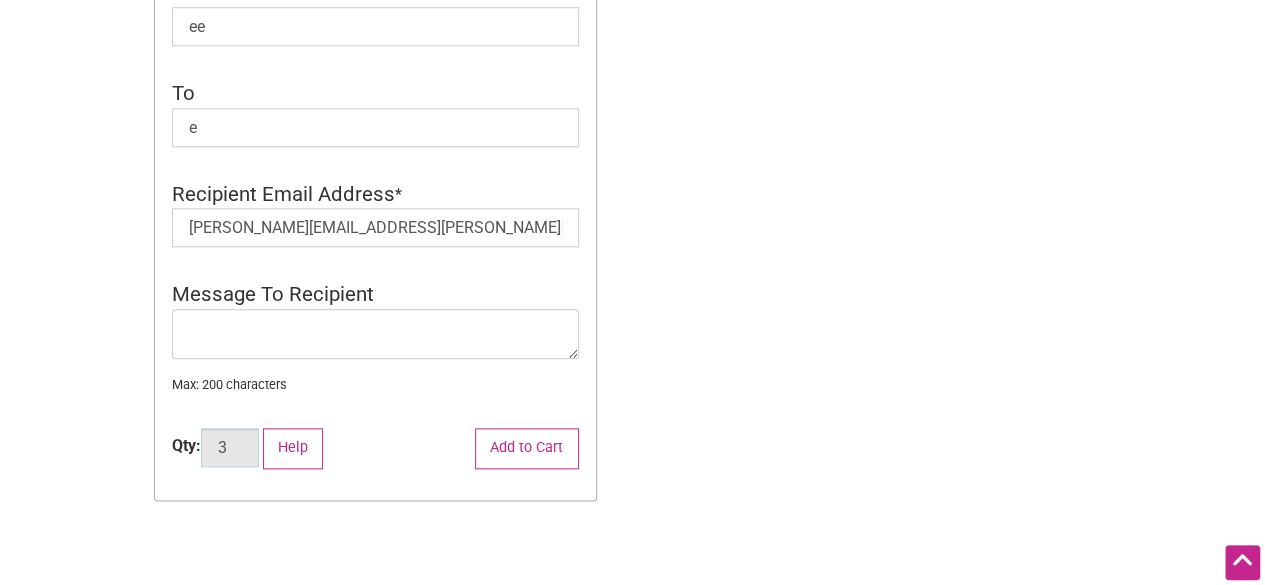 click on "3" 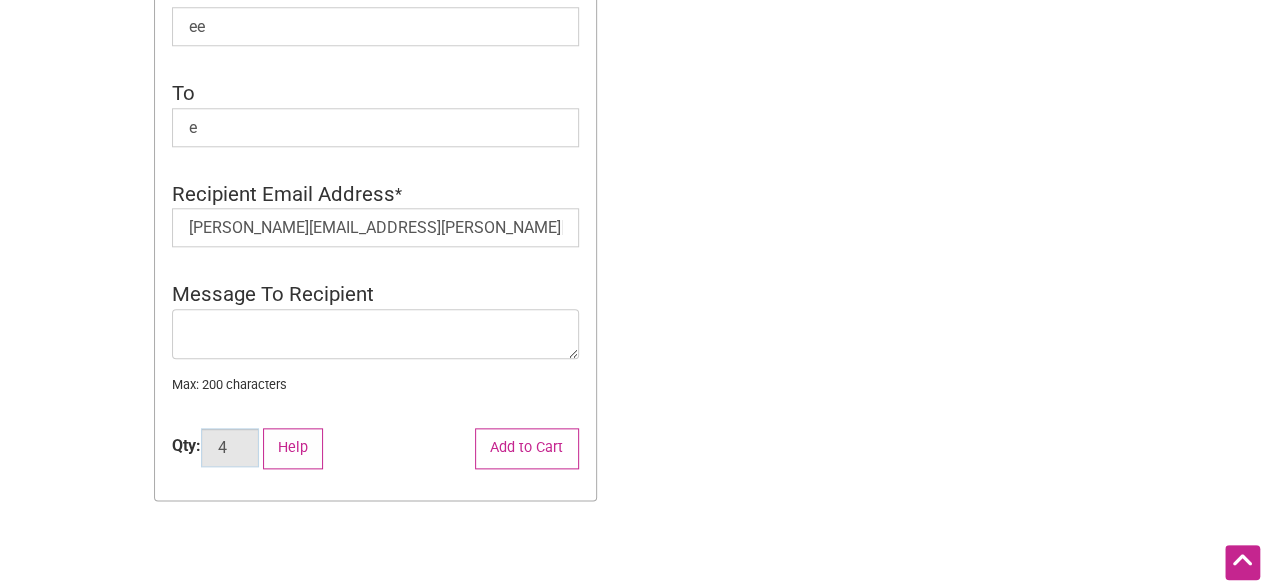 click on "4" 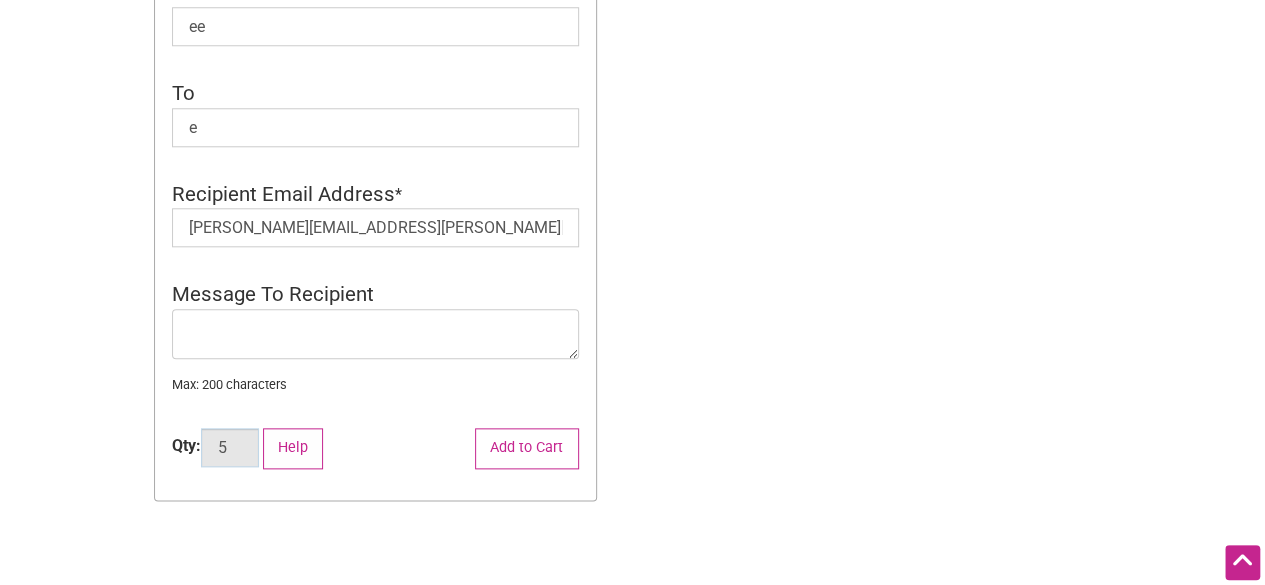 type on "5" 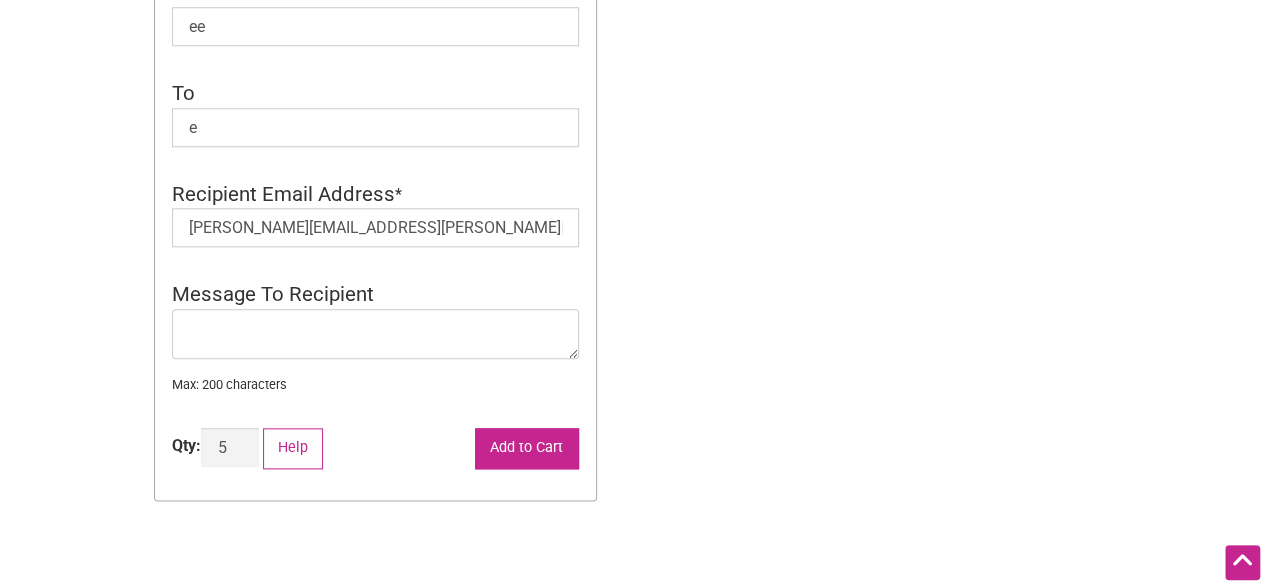 click on "Add to Cart" 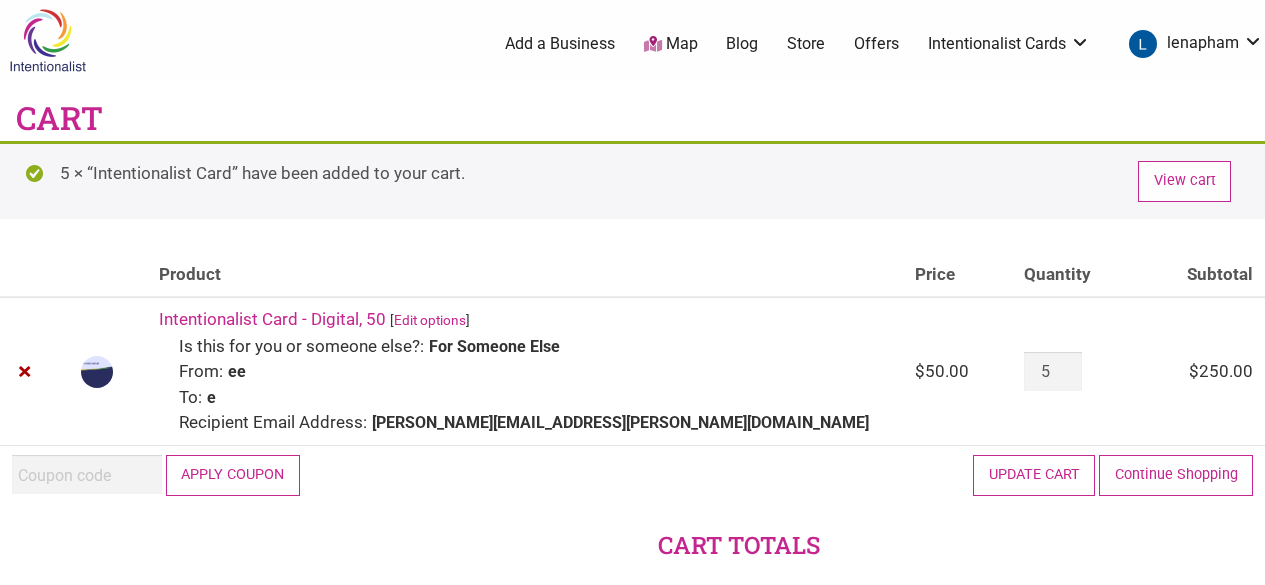 scroll, scrollTop: 0, scrollLeft: 0, axis: both 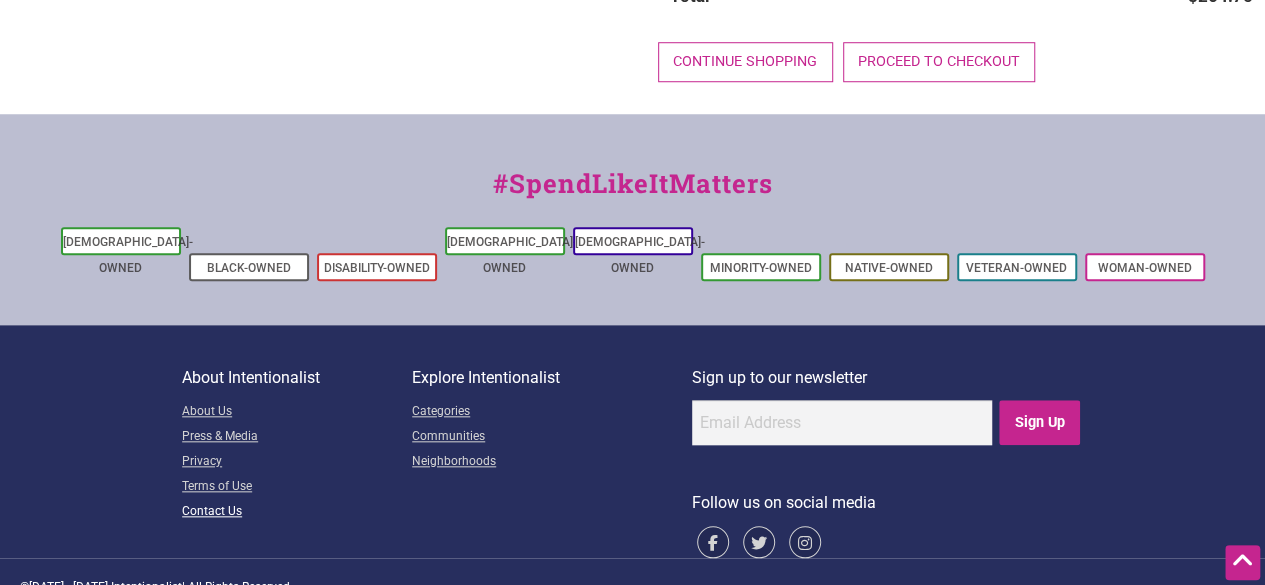 click on "Contact Us" at bounding box center (297, 512) 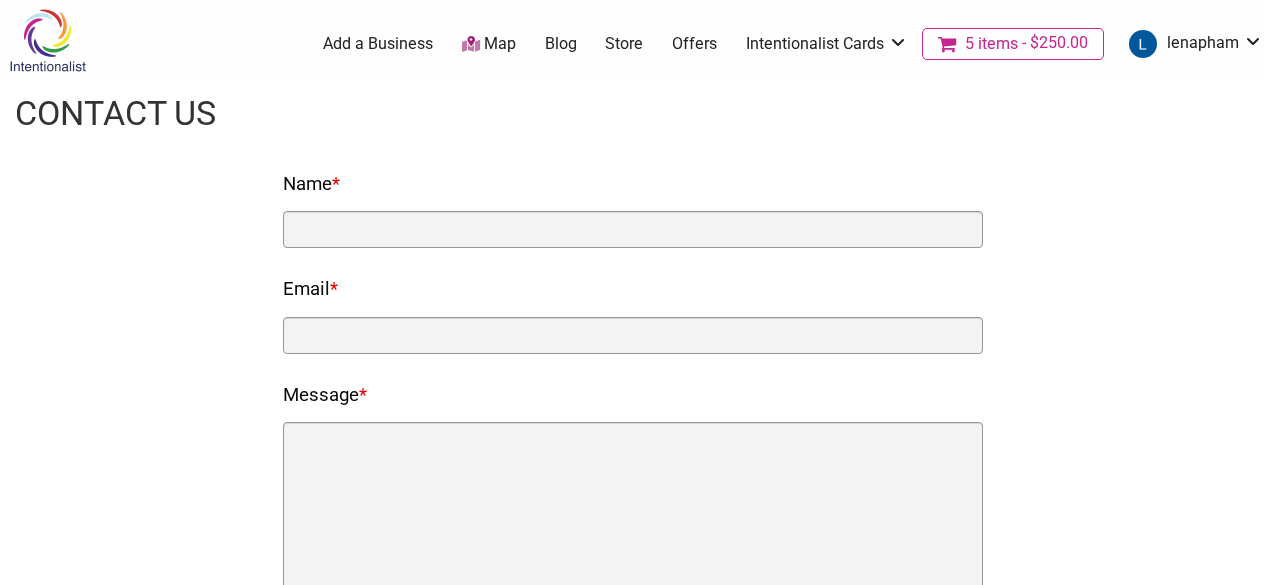 scroll, scrollTop: 0, scrollLeft: 0, axis: both 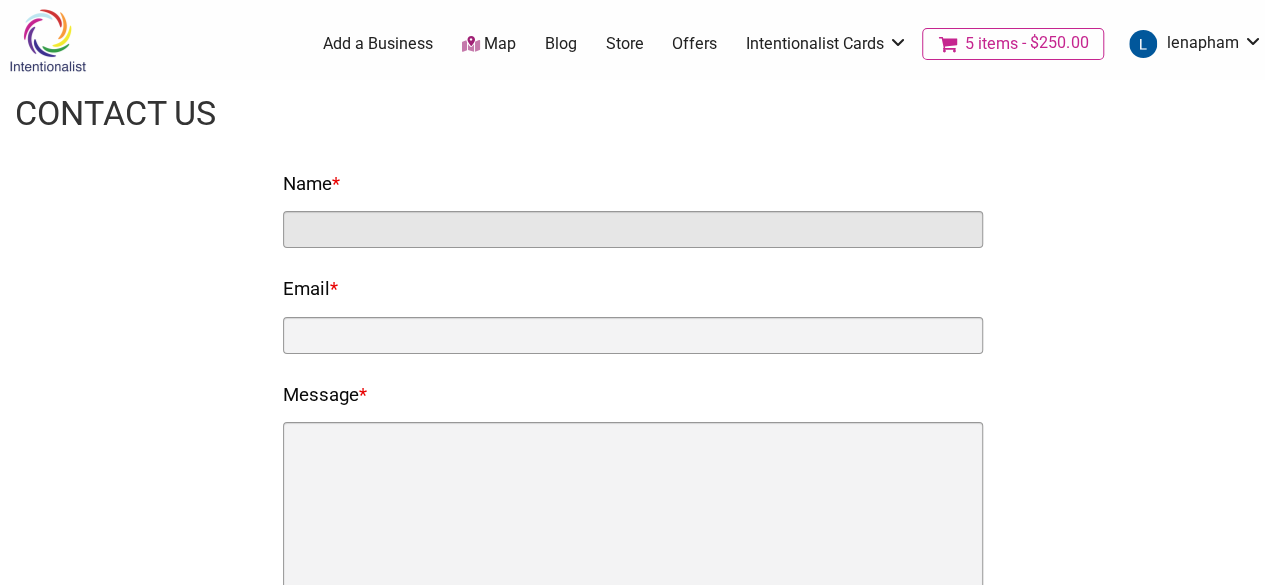 drag, startPoint x: 409, startPoint y: 245, endPoint x: 0, endPoint y: -87, distance: 526.7874 